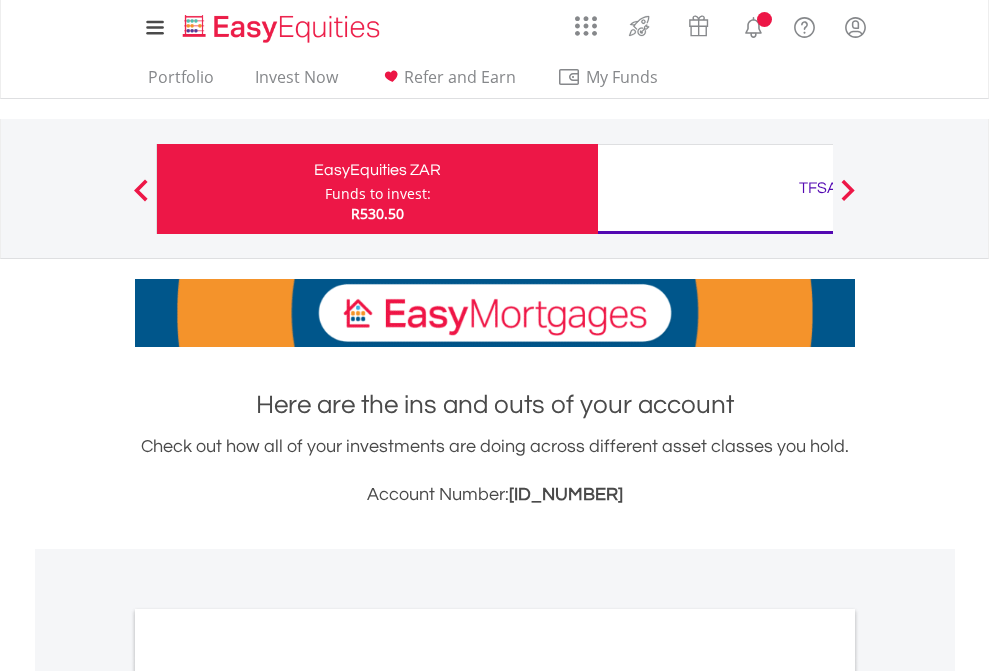 scroll, scrollTop: 0, scrollLeft: 0, axis: both 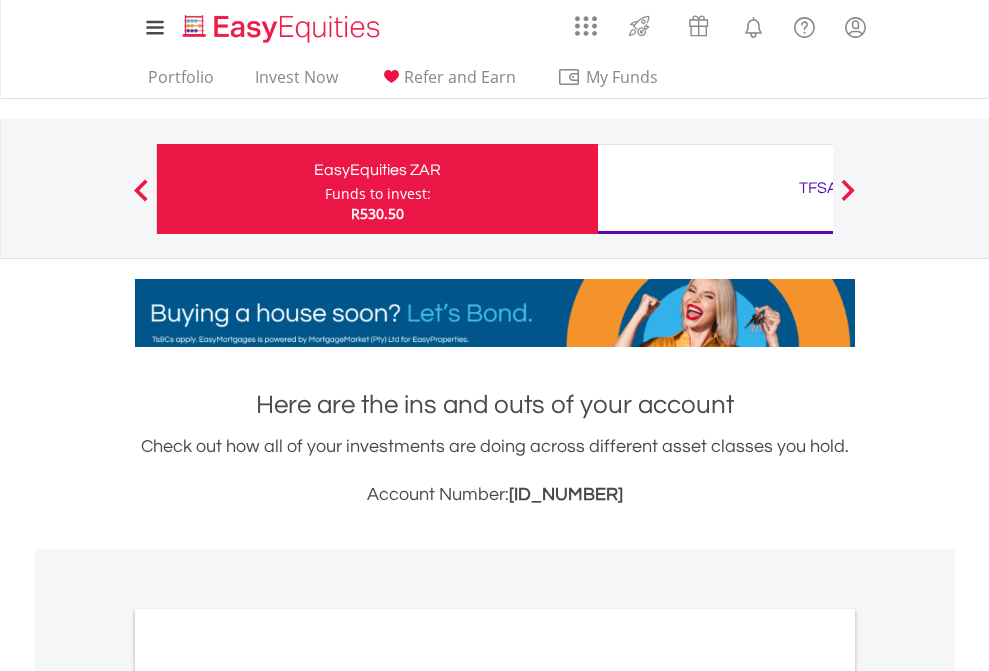 click on "Funds to invest:" at bounding box center [378, 194] 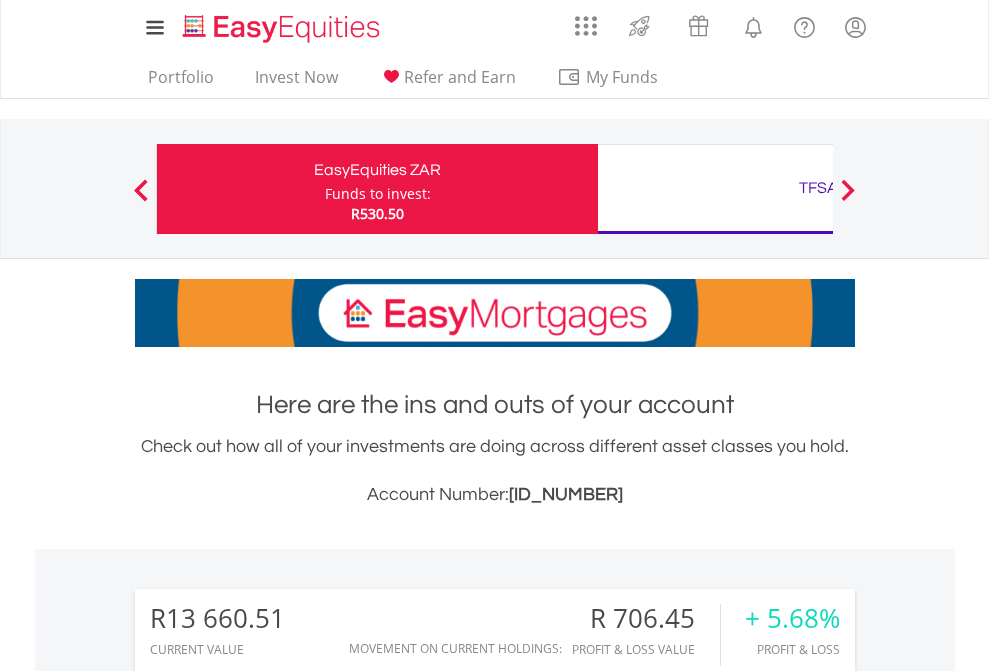 scroll, scrollTop: 999808, scrollLeft: 999687, axis: both 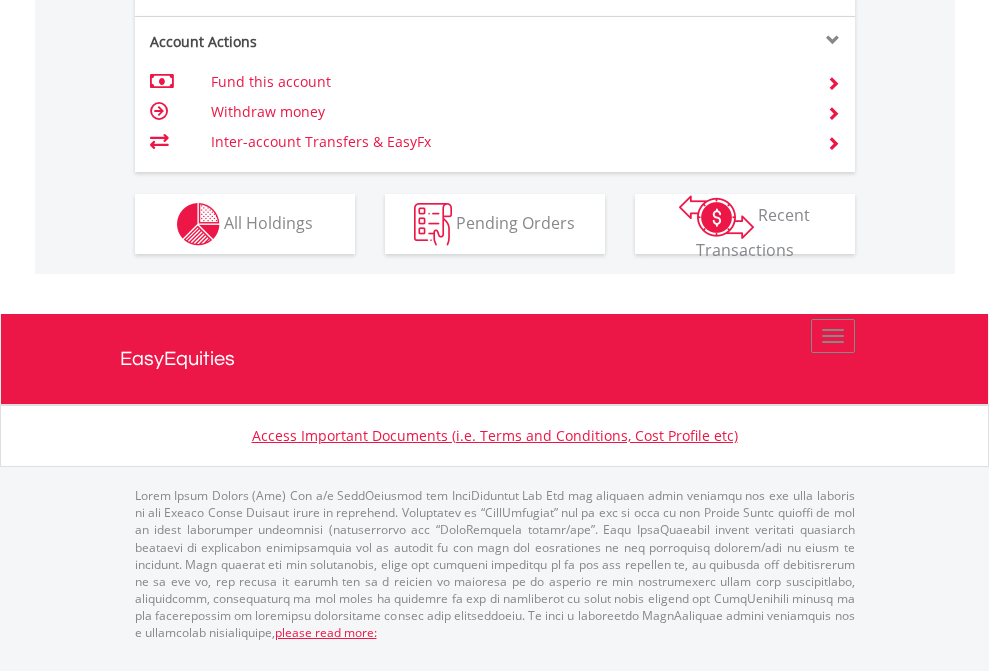 click on "Investment types" at bounding box center (706, -337) 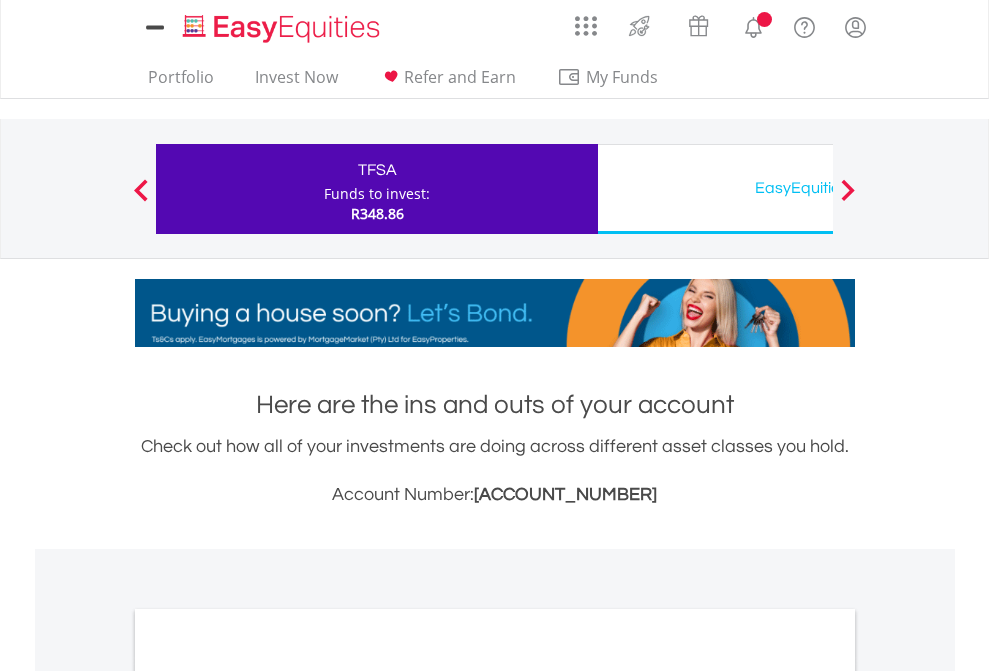 scroll, scrollTop: 0, scrollLeft: 0, axis: both 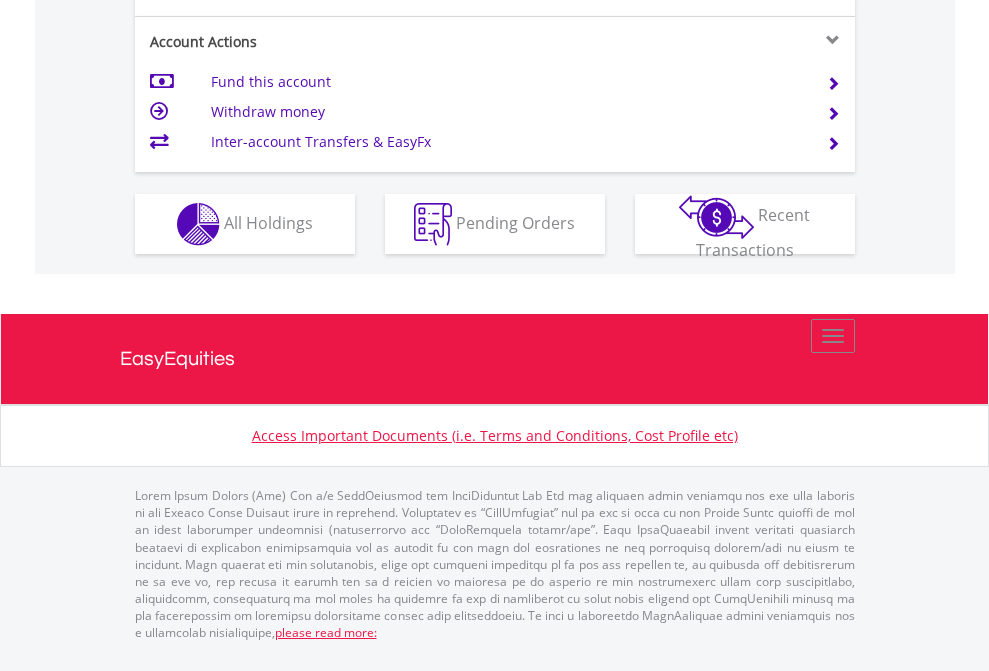 click on "Investment types" at bounding box center (706, -337) 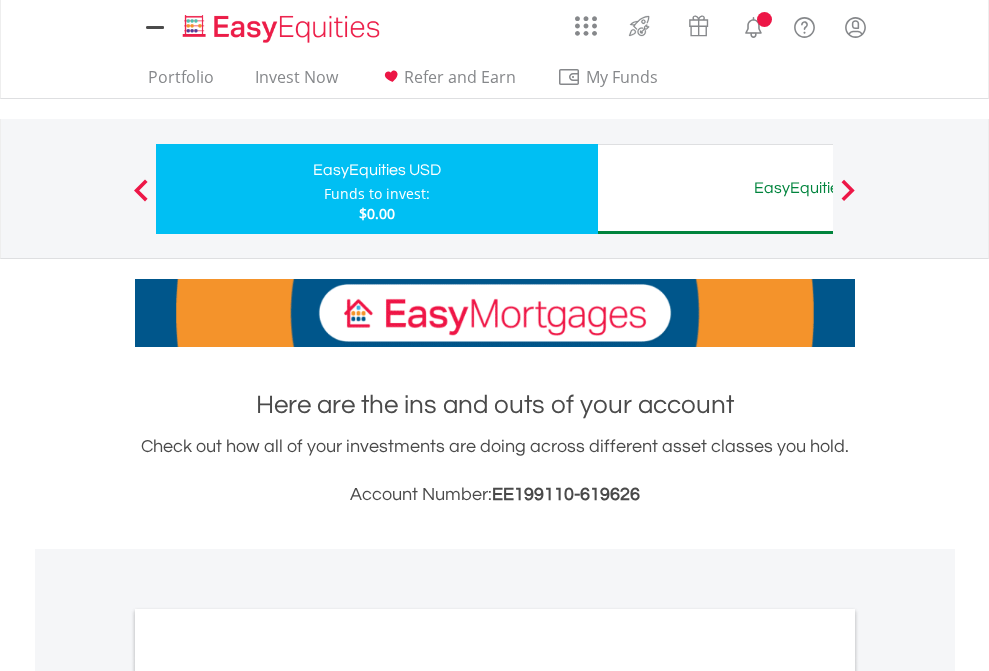 scroll, scrollTop: 0, scrollLeft: 0, axis: both 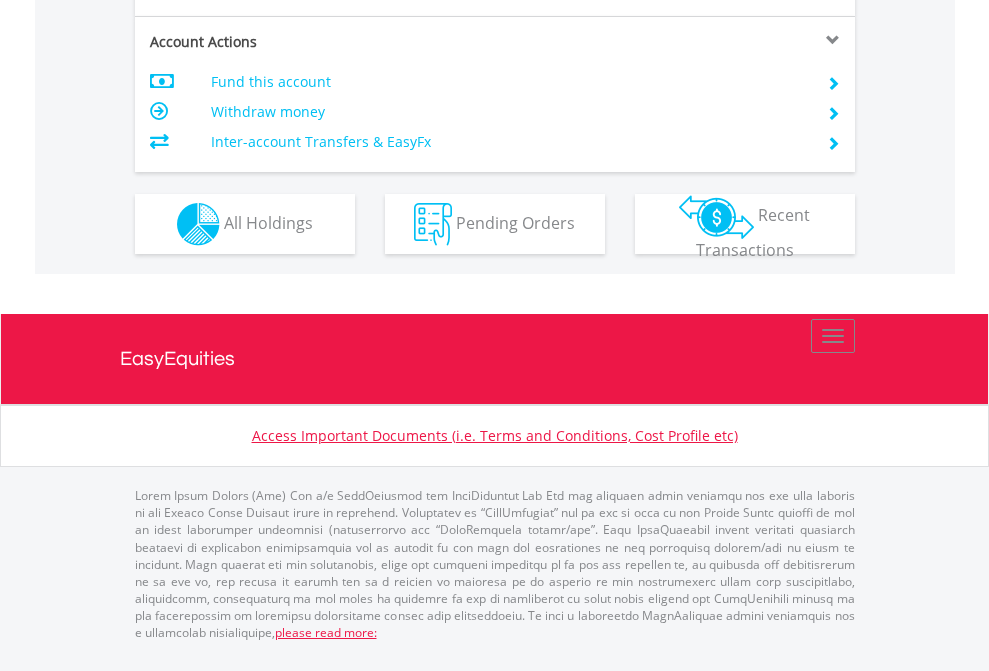click on "Investment types" at bounding box center (706, -337) 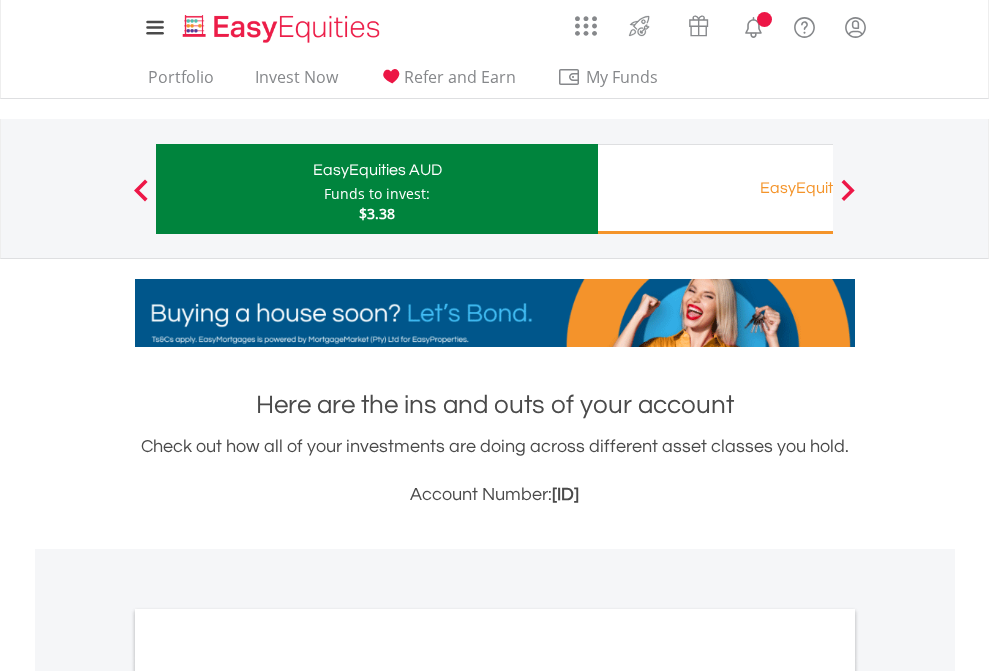 scroll, scrollTop: 0, scrollLeft: 0, axis: both 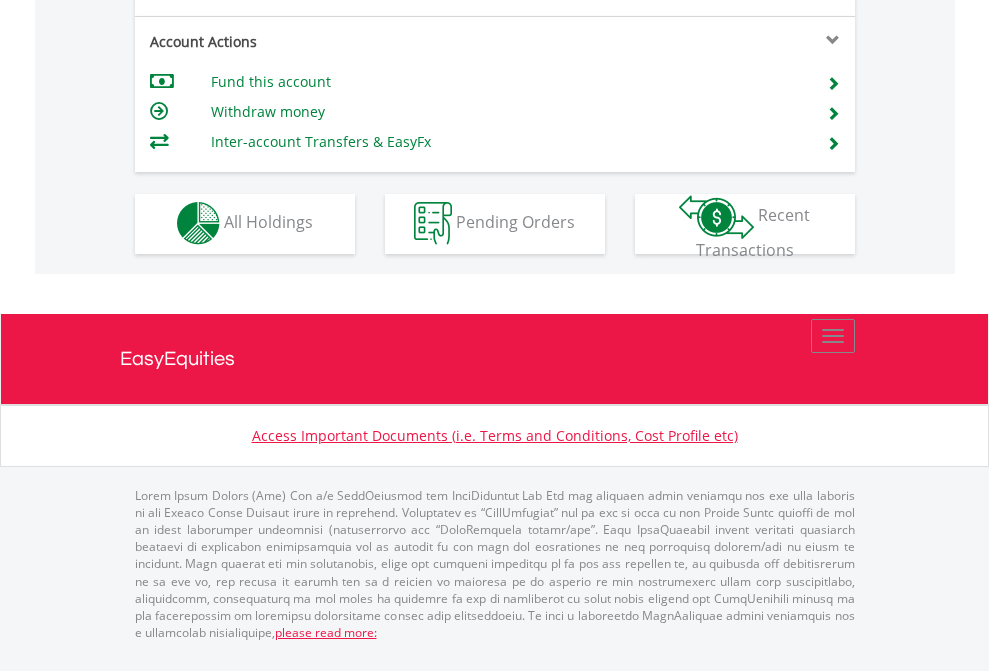 click on "Investment types" at bounding box center [706, -353] 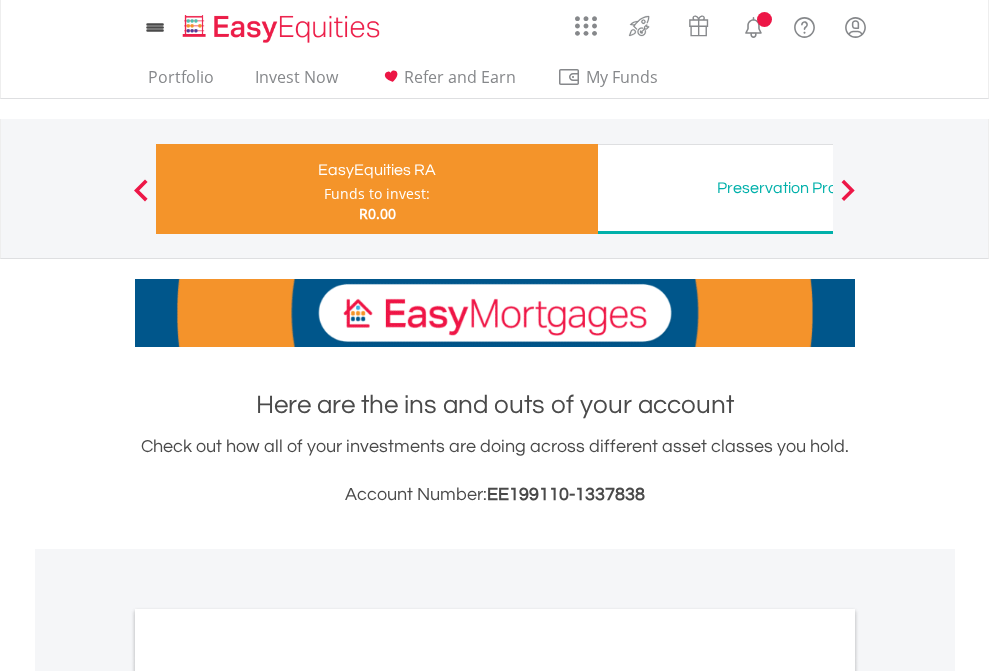 scroll, scrollTop: 0, scrollLeft: 0, axis: both 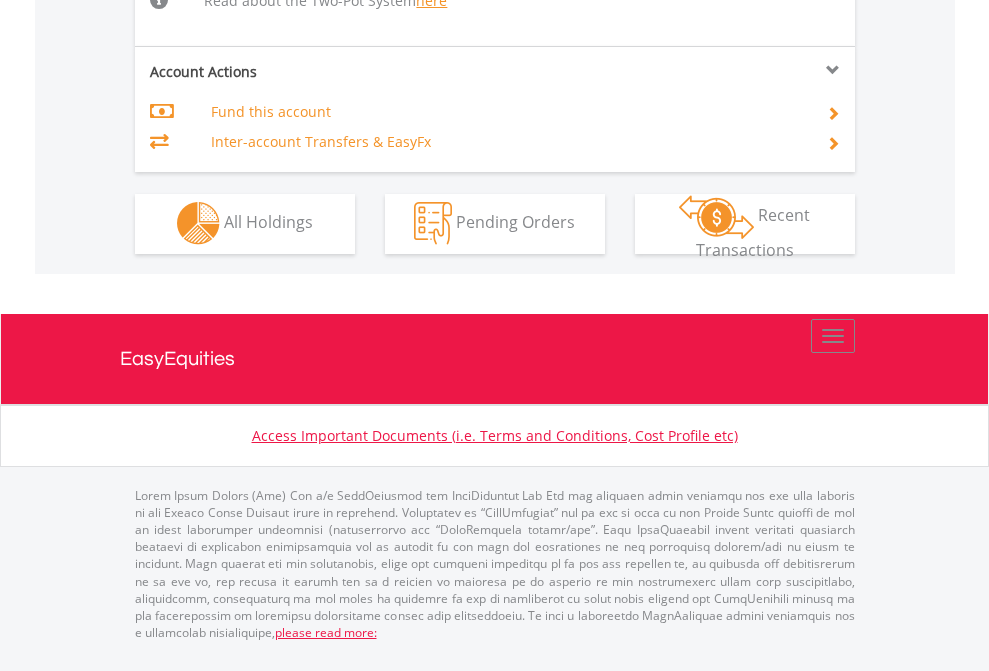 click on "Investment types" at bounding box center [706, -534] 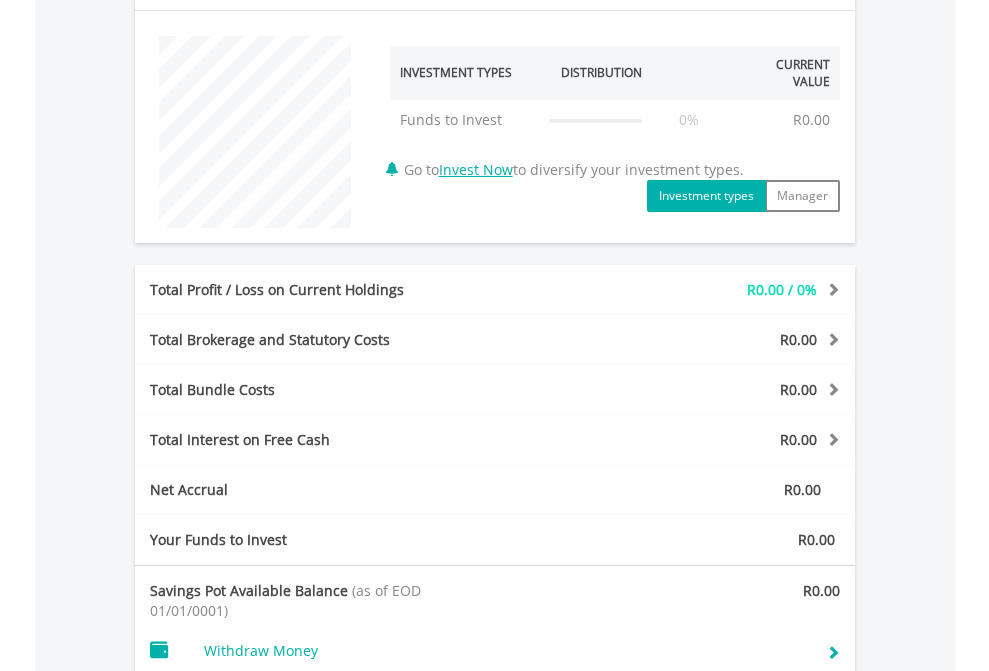 scroll, scrollTop: 1342, scrollLeft: 0, axis: vertical 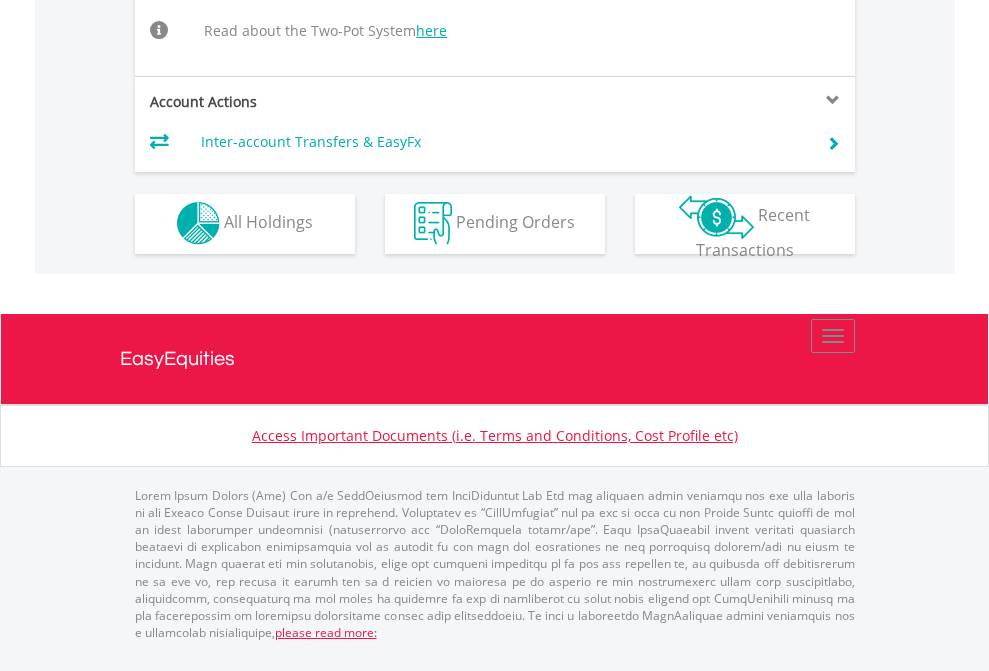 click on "Investment types" at bounding box center [706, -504] 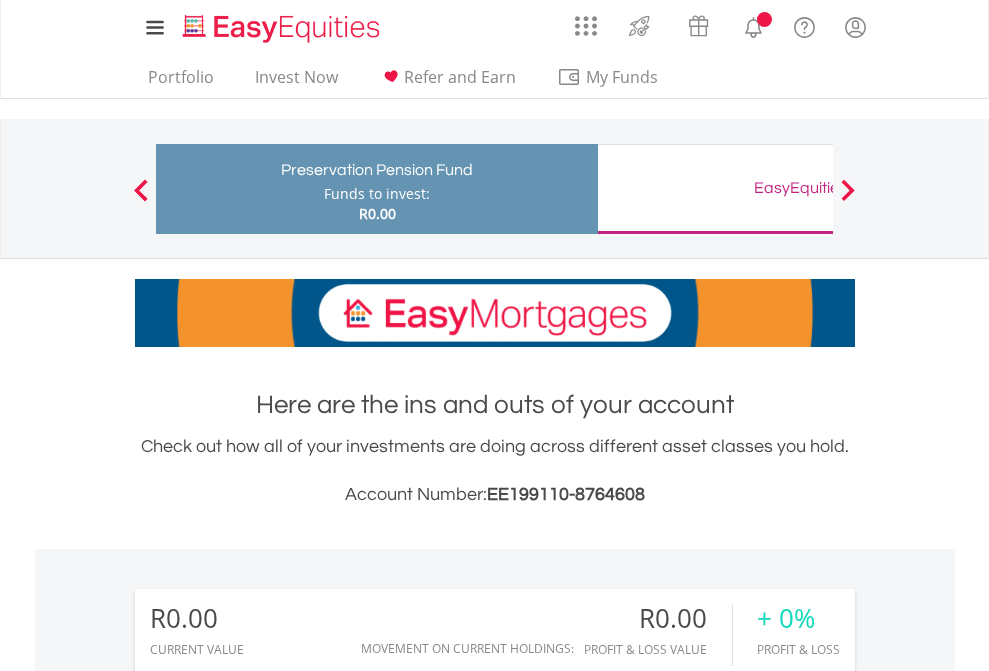 scroll, scrollTop: 0, scrollLeft: 0, axis: both 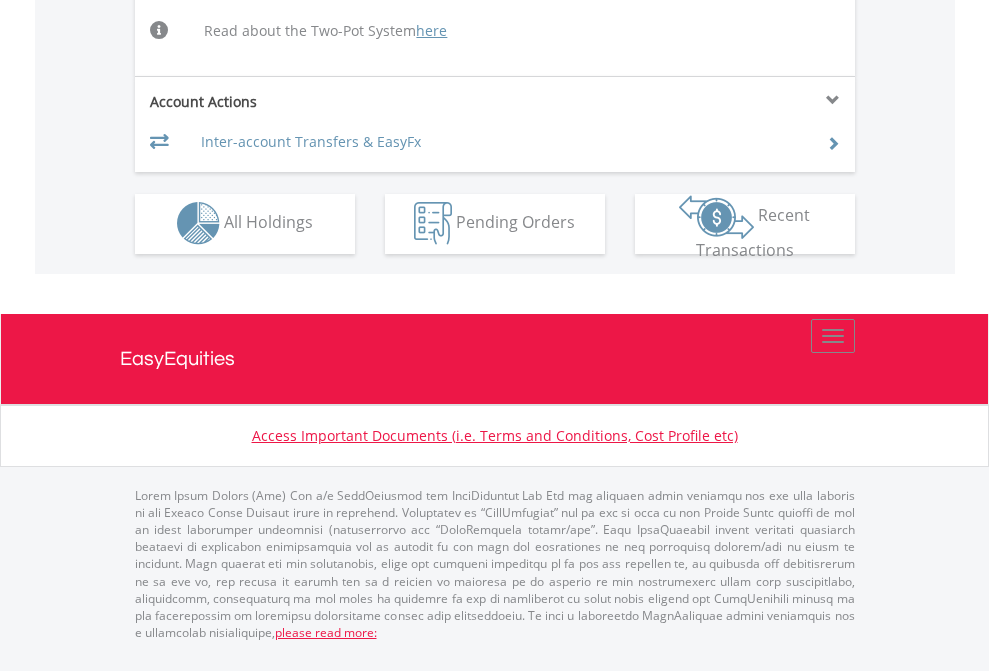 click on "Investment types" at bounding box center [706, -504] 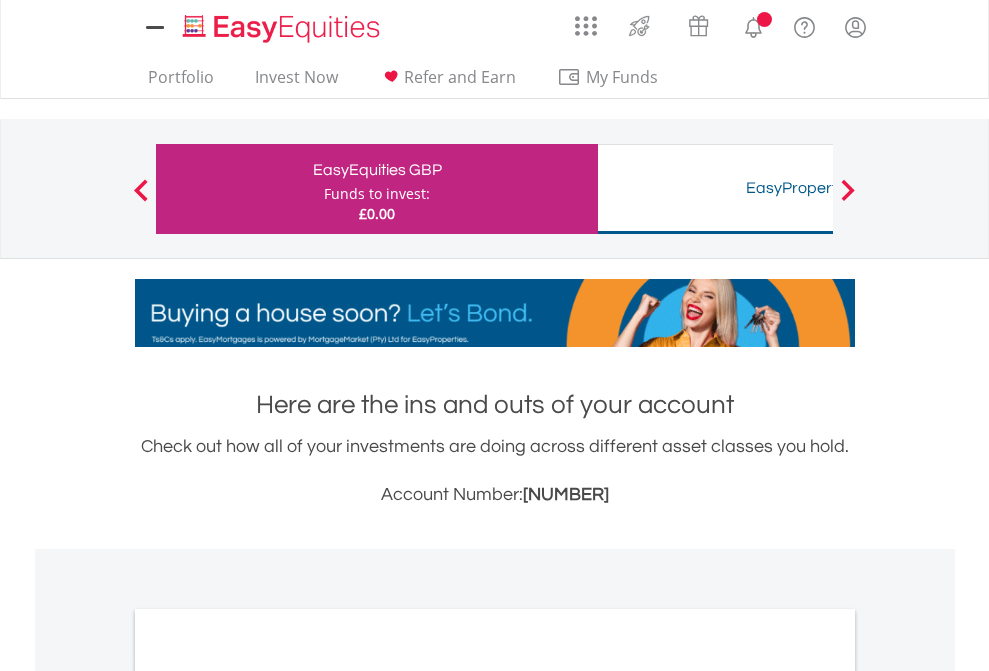 scroll, scrollTop: 0, scrollLeft: 0, axis: both 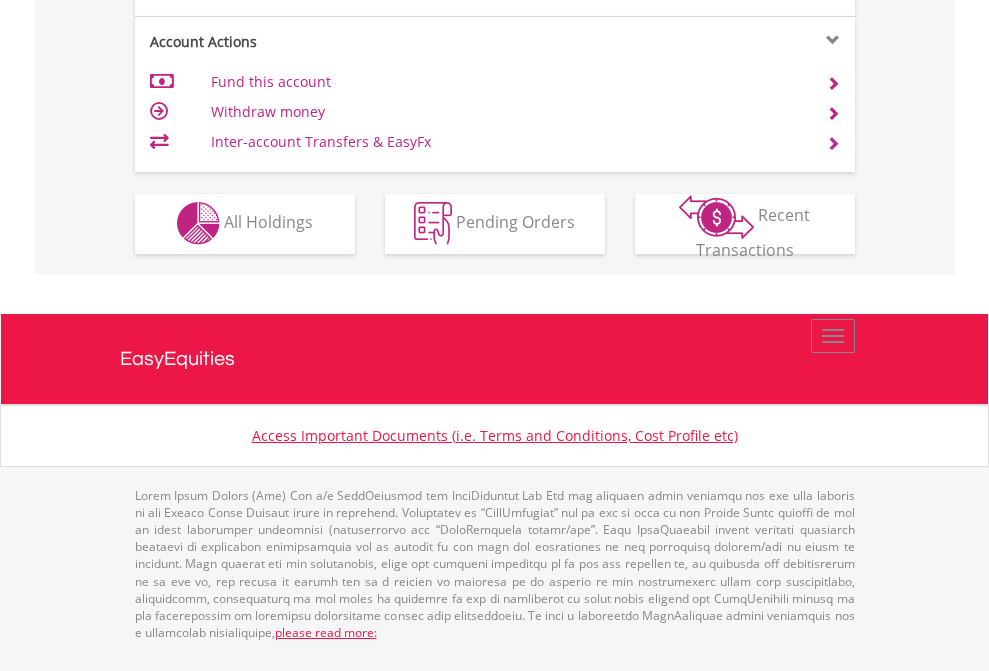 click on "Investment types" at bounding box center (706, -353) 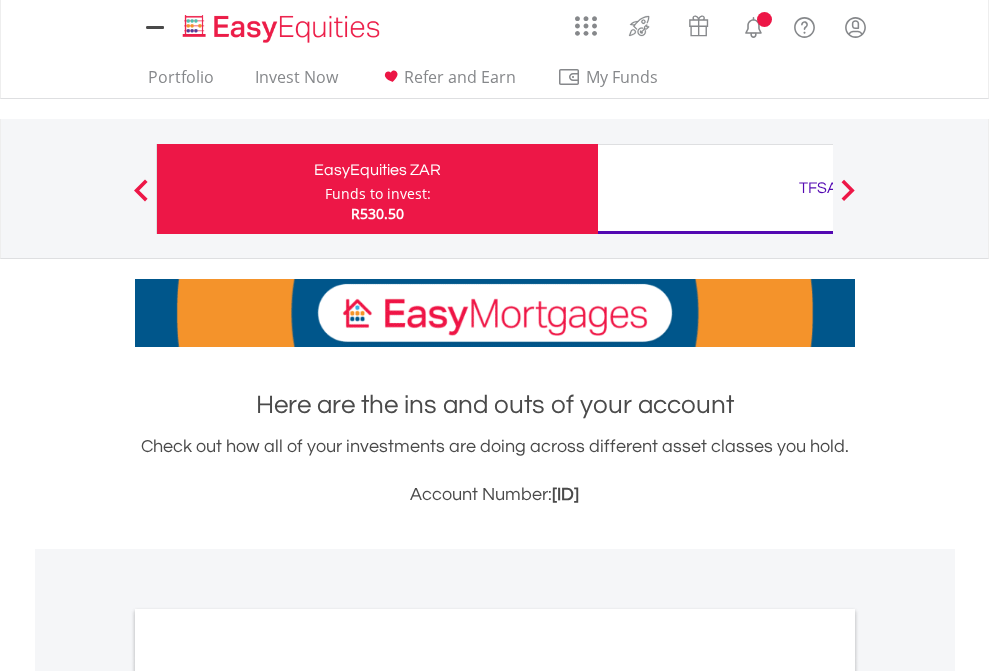 scroll, scrollTop: 0, scrollLeft: 0, axis: both 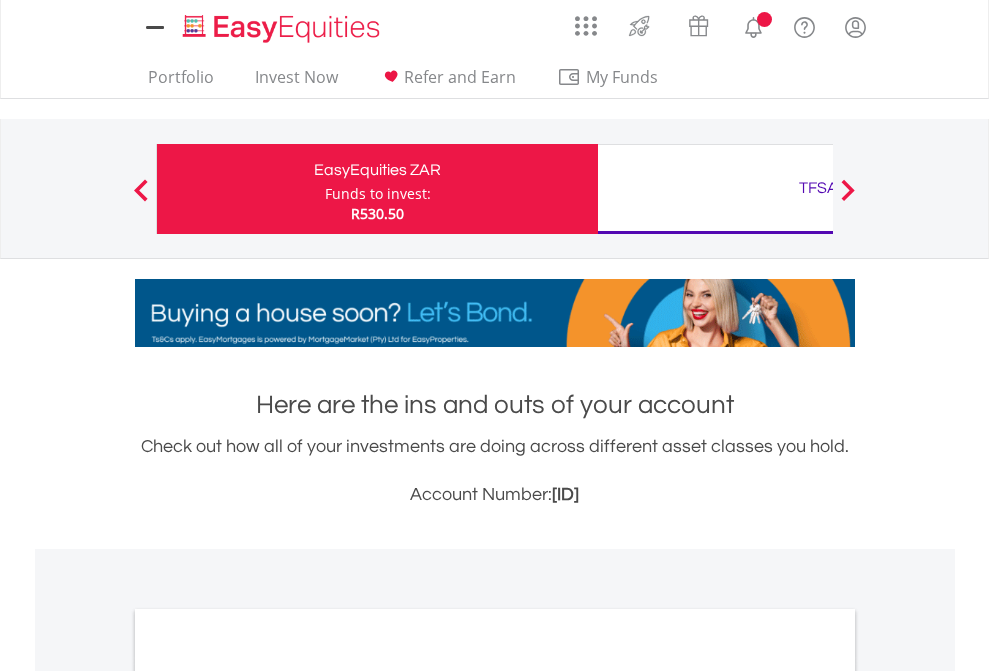 click on "All Holdings" at bounding box center (268, 1096) 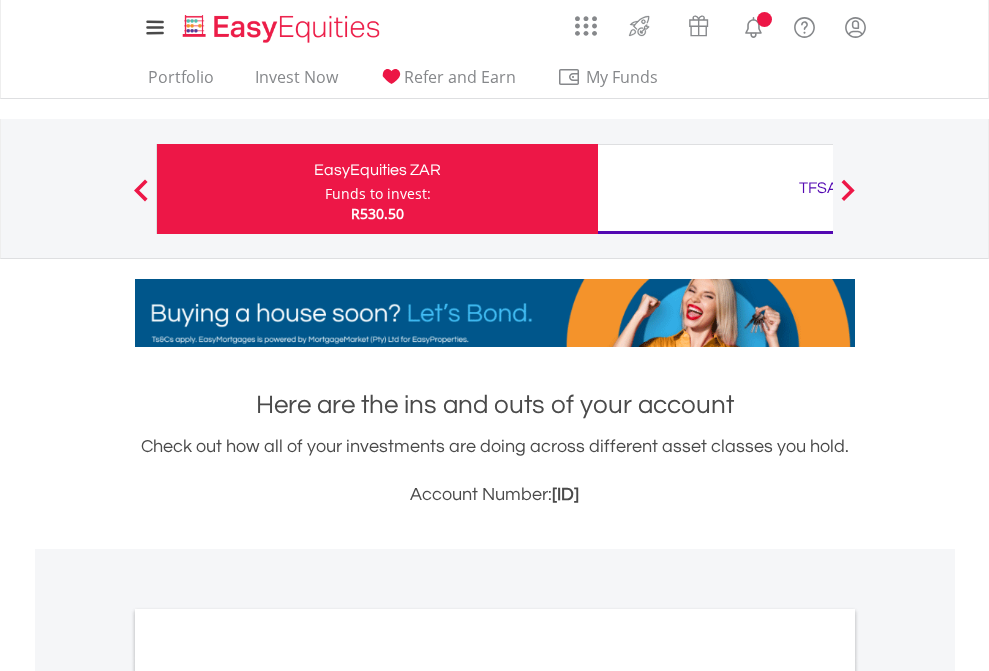 scroll, scrollTop: 1202, scrollLeft: 0, axis: vertical 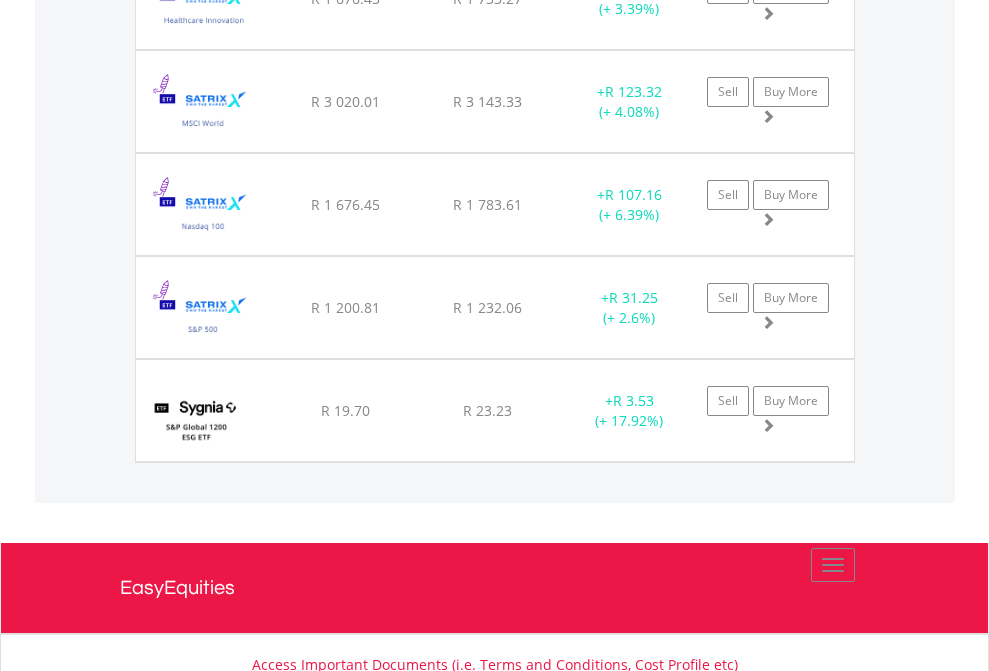 click on "TFSA" at bounding box center [818, -2036] 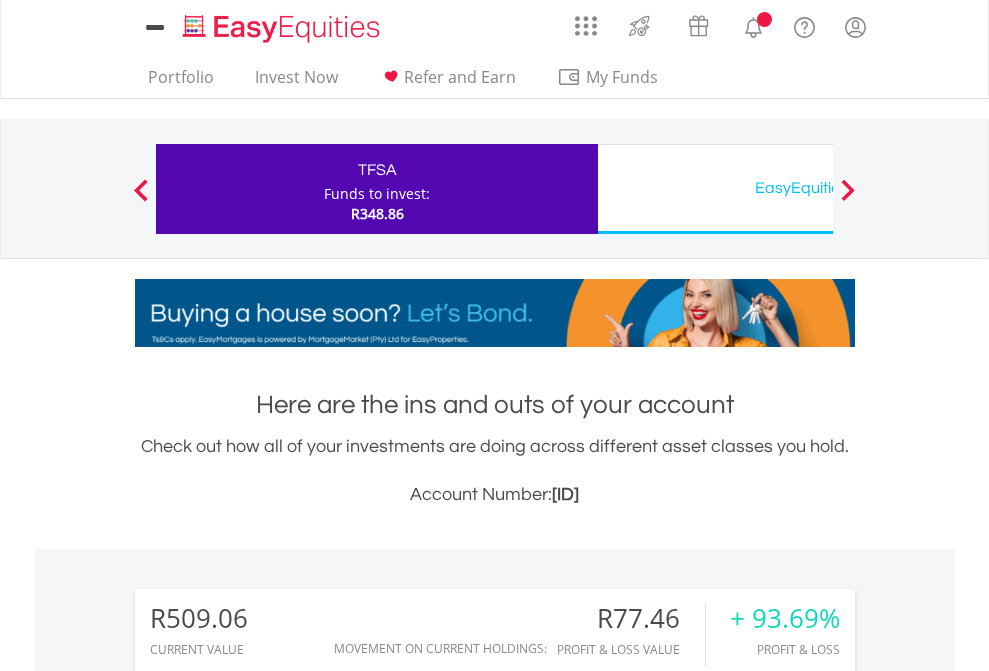 click on "All Holdings" at bounding box center [268, 1546] 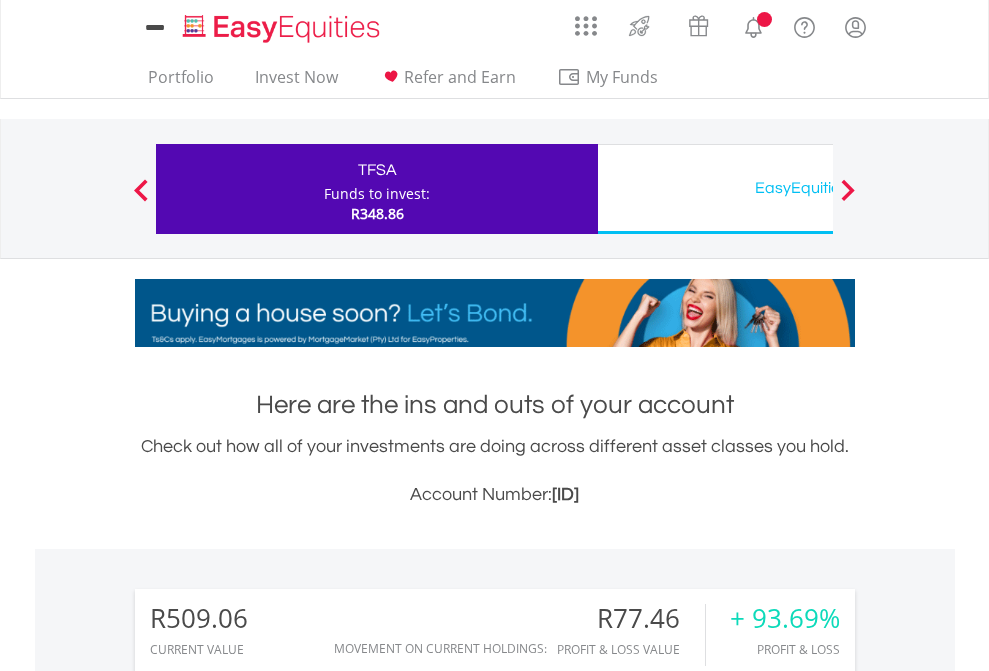 scroll, scrollTop: 1573, scrollLeft: 0, axis: vertical 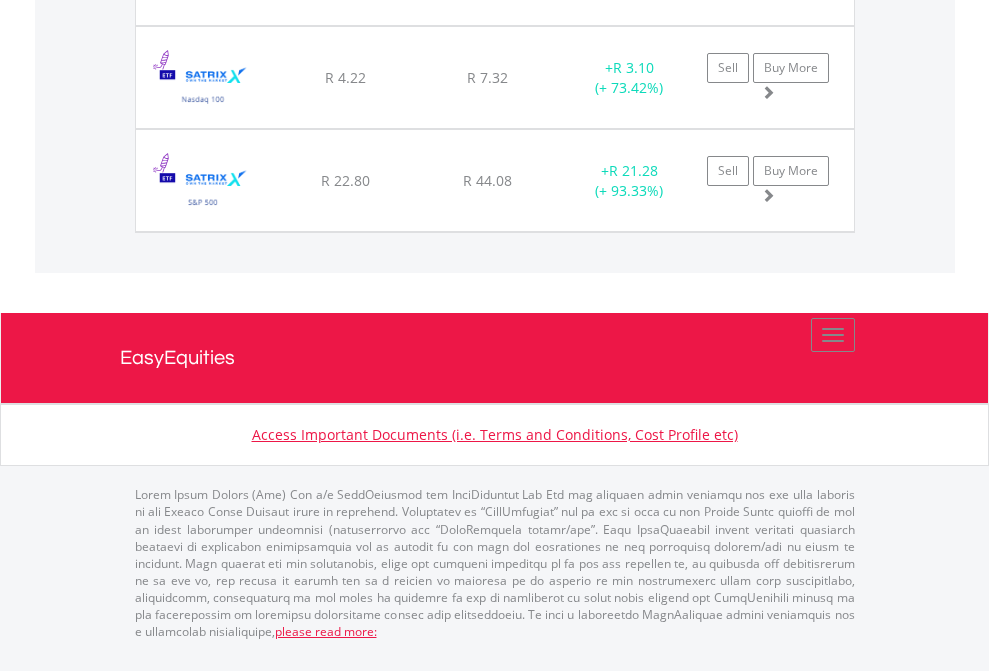 click on "EasyEquities USD" at bounding box center (818, -1831) 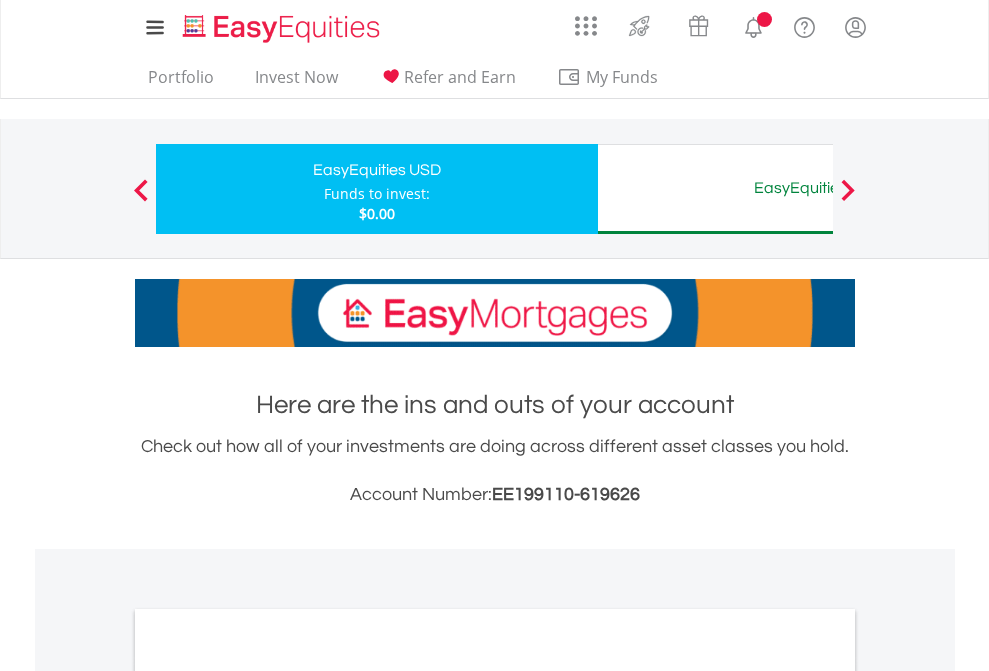 scroll, scrollTop: 0, scrollLeft: 0, axis: both 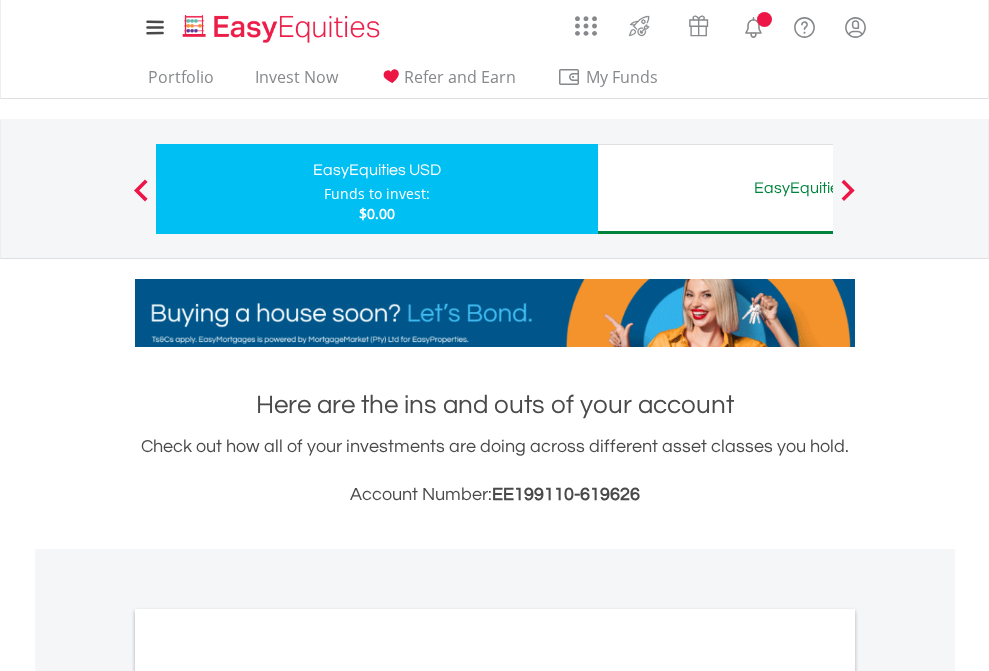 click on "All Holdings" at bounding box center (268, 1096) 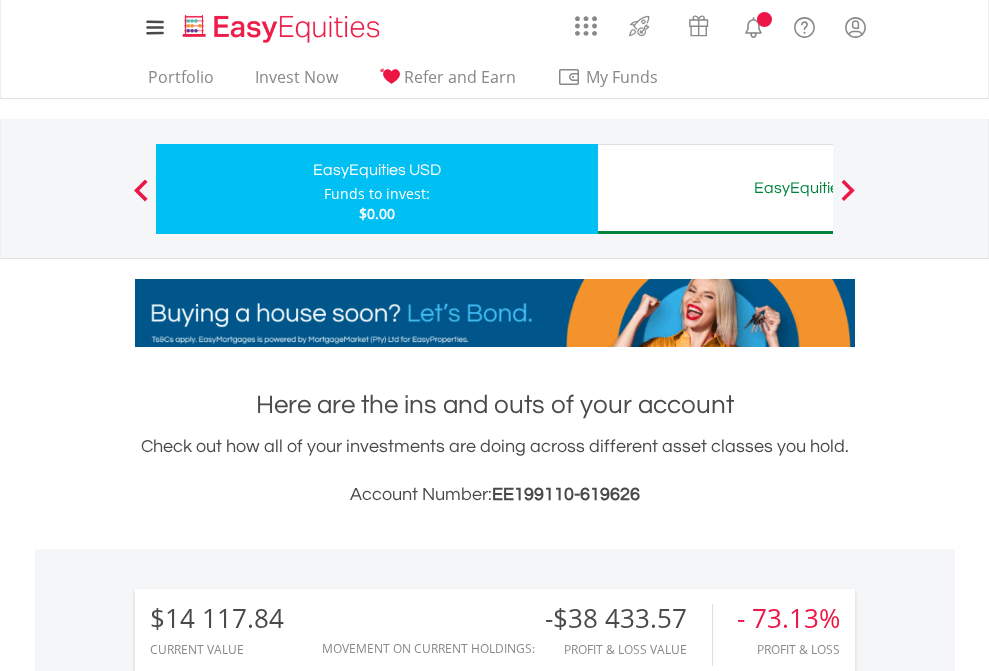 scroll, scrollTop: 1202, scrollLeft: 0, axis: vertical 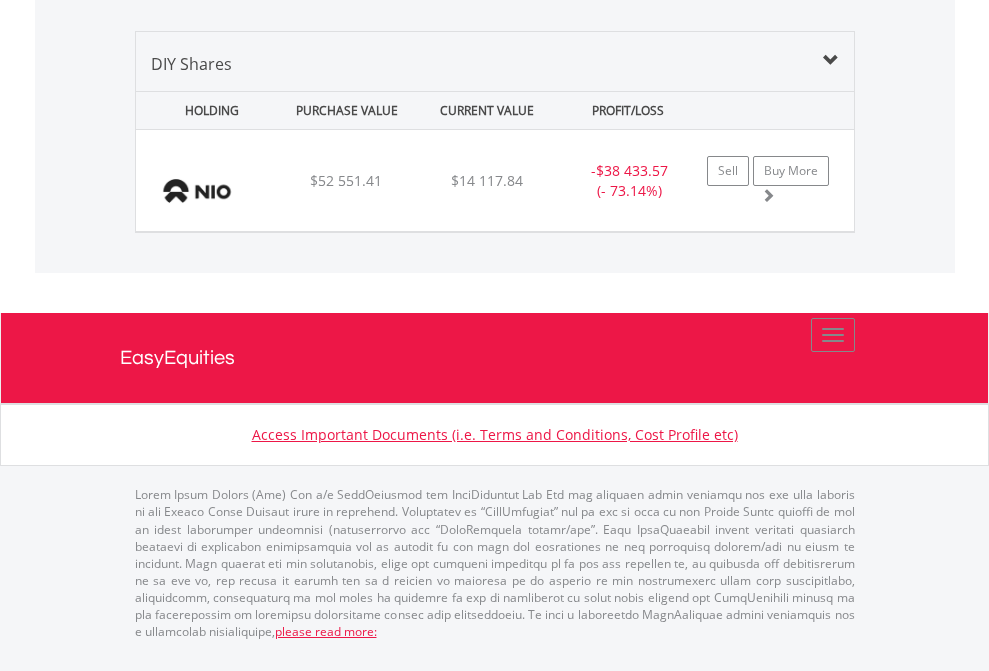 click on "EasyEquities AUD" at bounding box center (818, -1339) 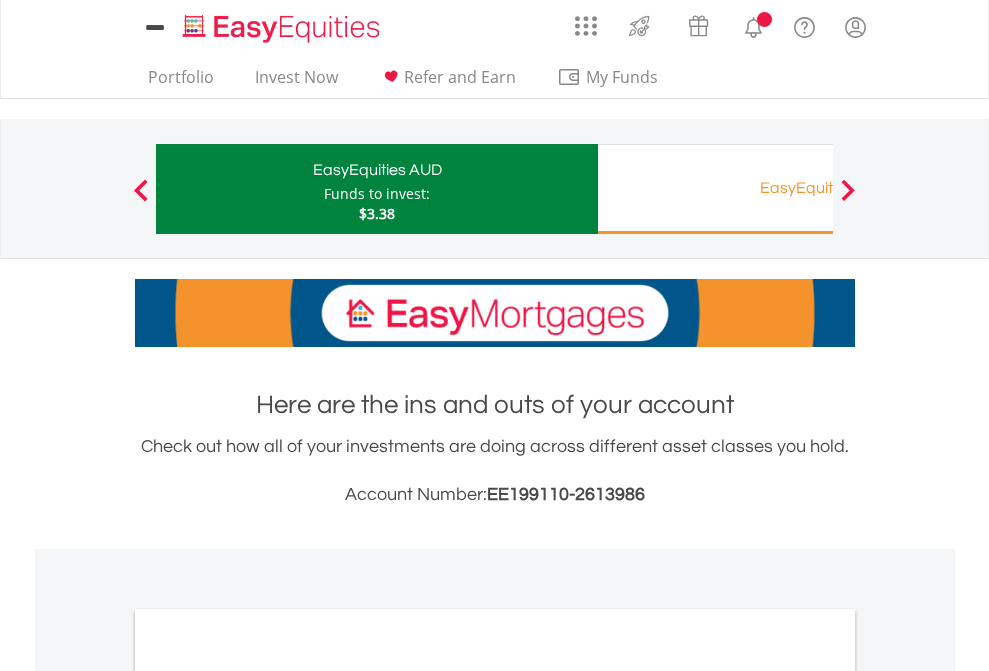 scroll, scrollTop: 0, scrollLeft: 0, axis: both 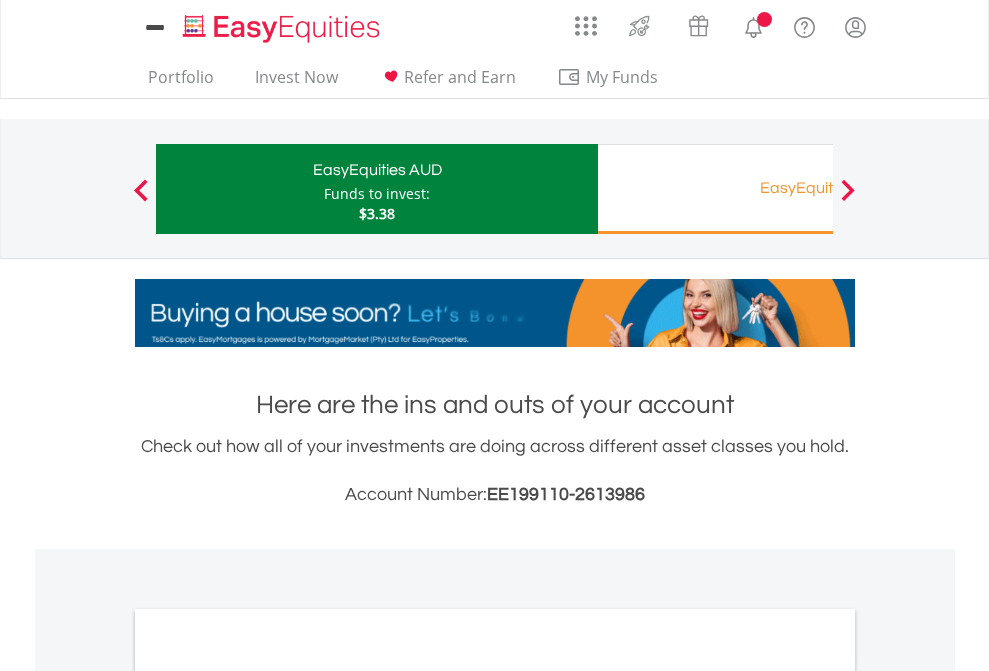 click on "All Holdings" at bounding box center [268, 1096] 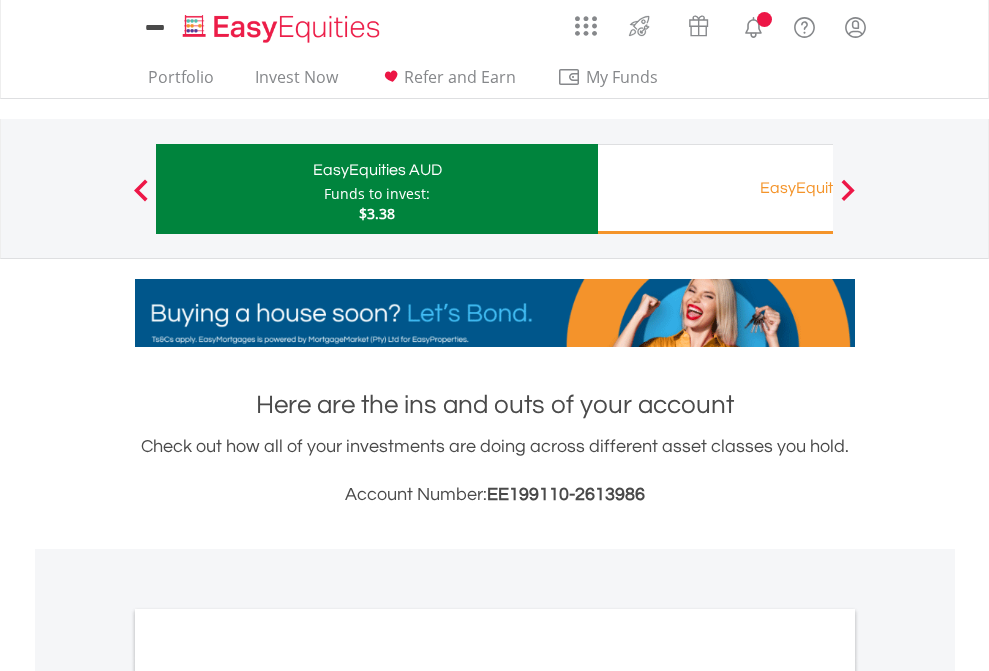 scroll, scrollTop: 1202, scrollLeft: 0, axis: vertical 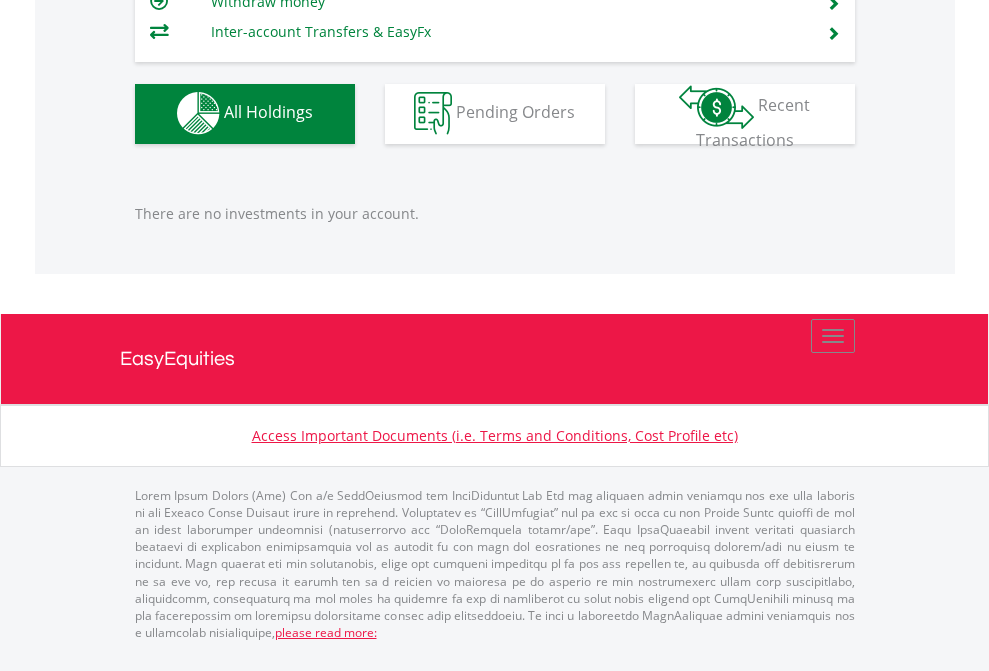 click on "EasyEquities RA" at bounding box center [818, -1142] 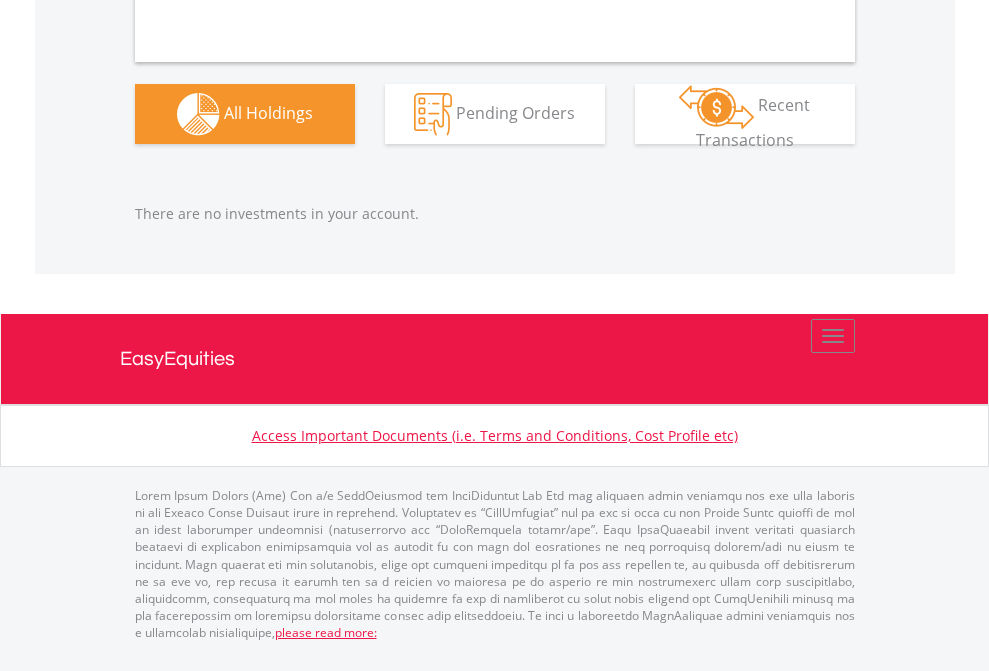 scroll, scrollTop: 2040, scrollLeft: 0, axis: vertical 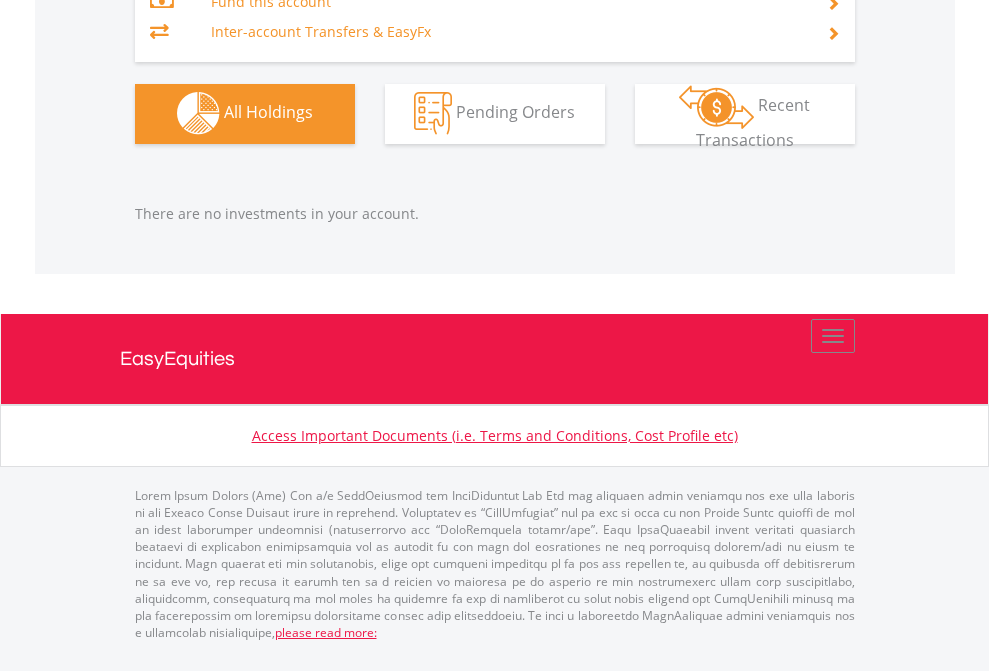 click on "Preservation Provident Fund" at bounding box center (818, -1323) 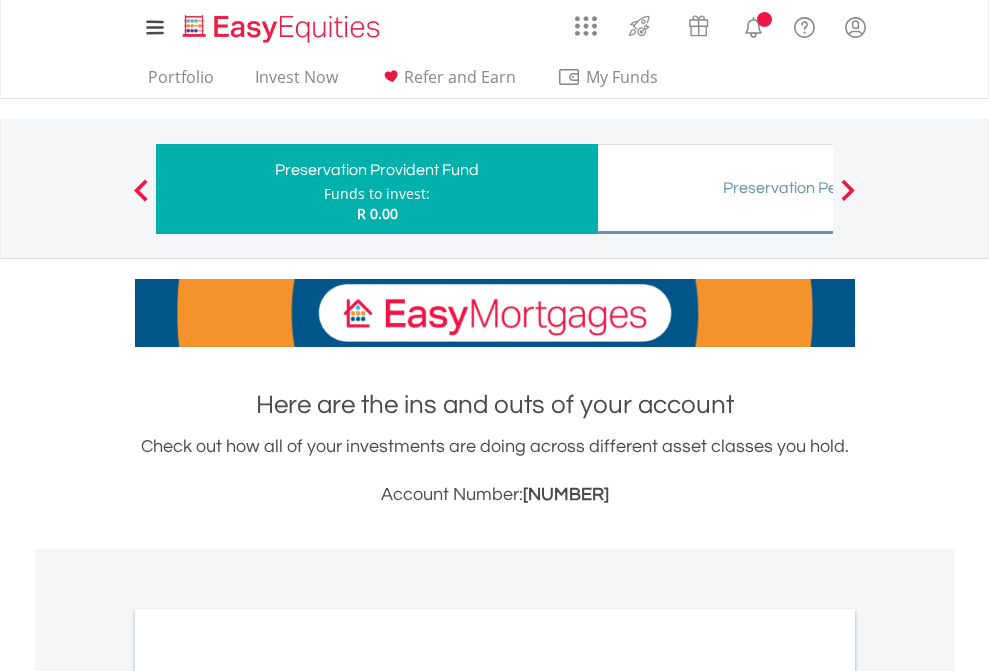 scroll, scrollTop: 1202, scrollLeft: 0, axis: vertical 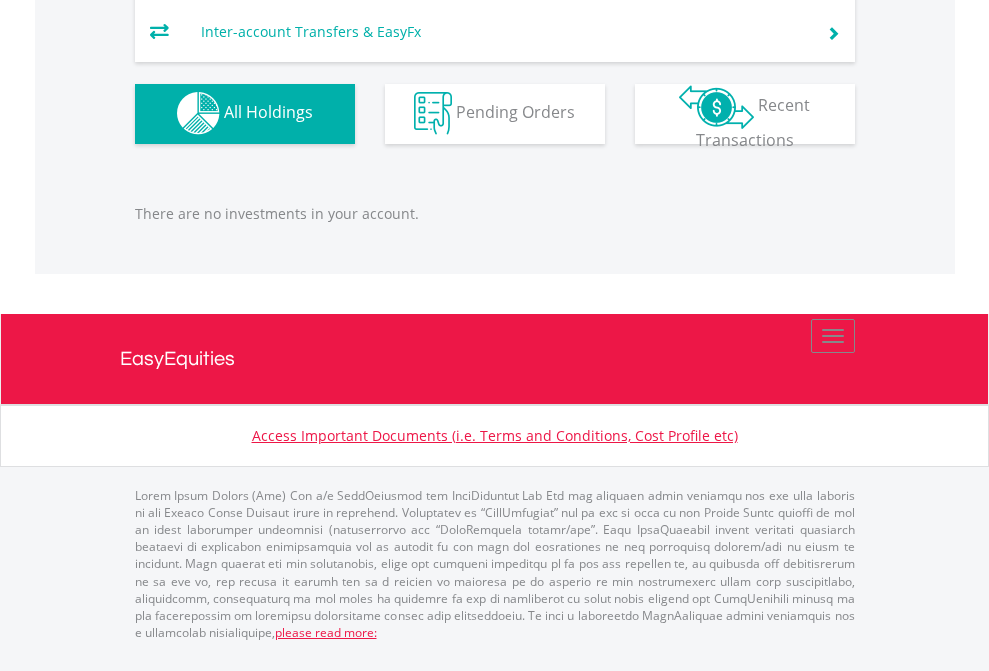 click on "Preservation Pension Fund" at bounding box center (818, -1293) 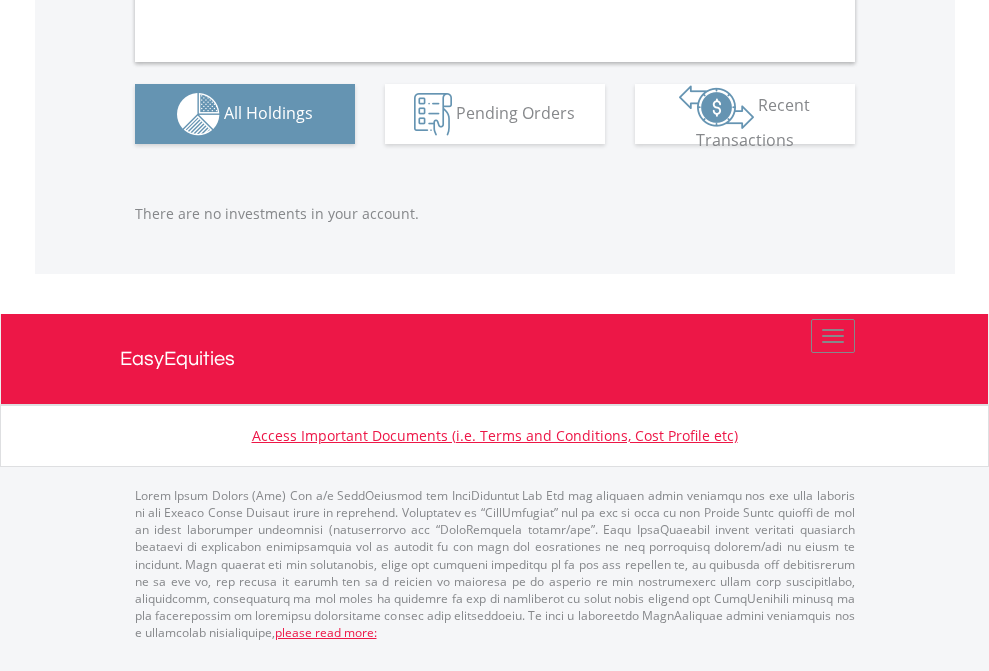 scroll, scrollTop: 2040, scrollLeft: 0, axis: vertical 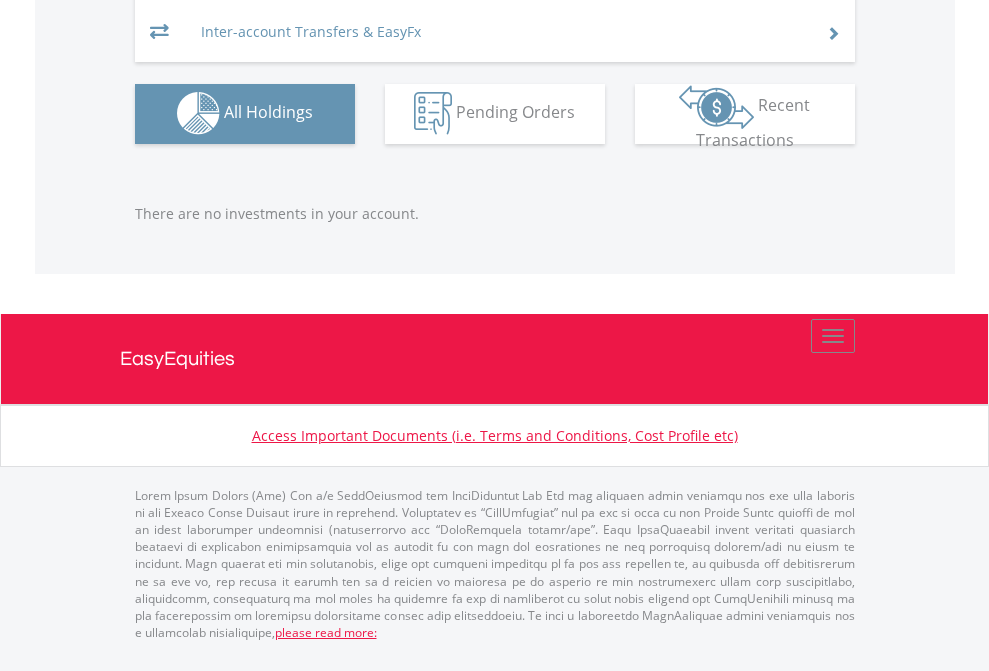 click on "EasyEquities GBP" at bounding box center [818, -1293] 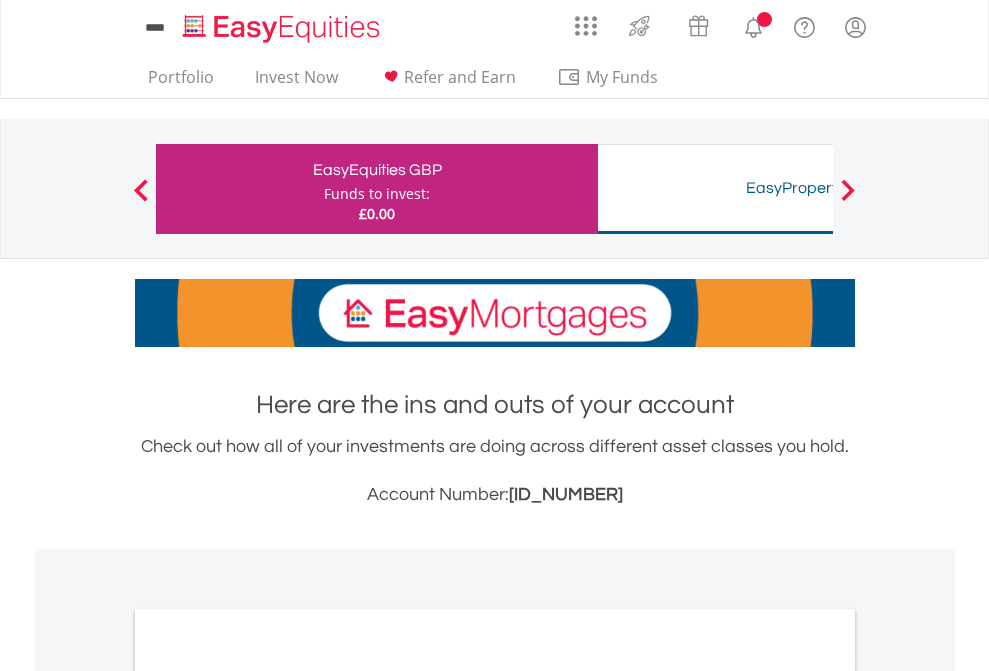 scroll, scrollTop: 0, scrollLeft: 0, axis: both 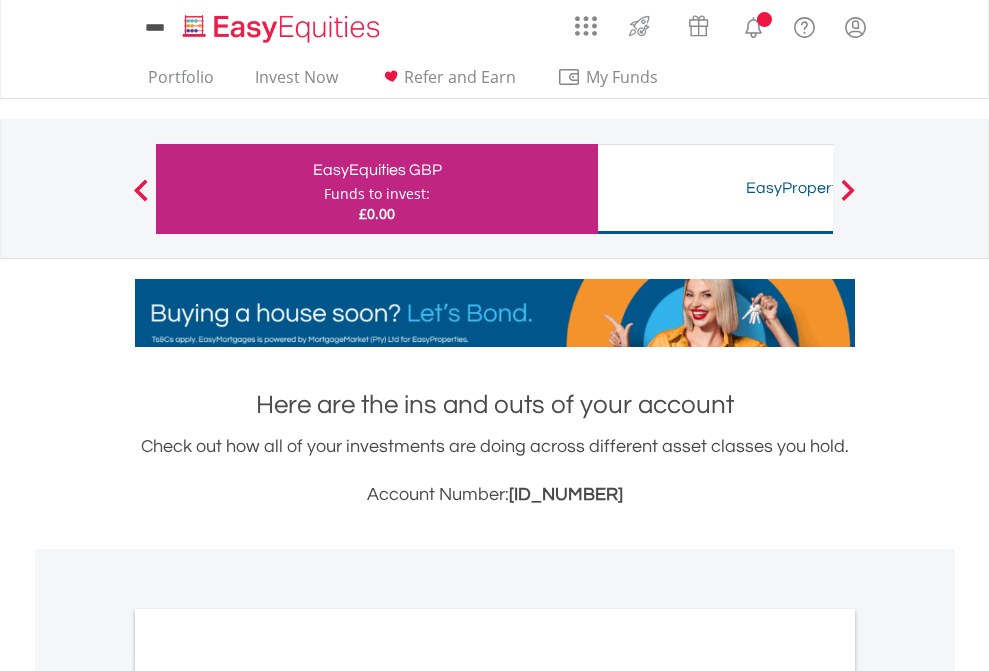 click on "All Holdings" at bounding box center (268, 1096) 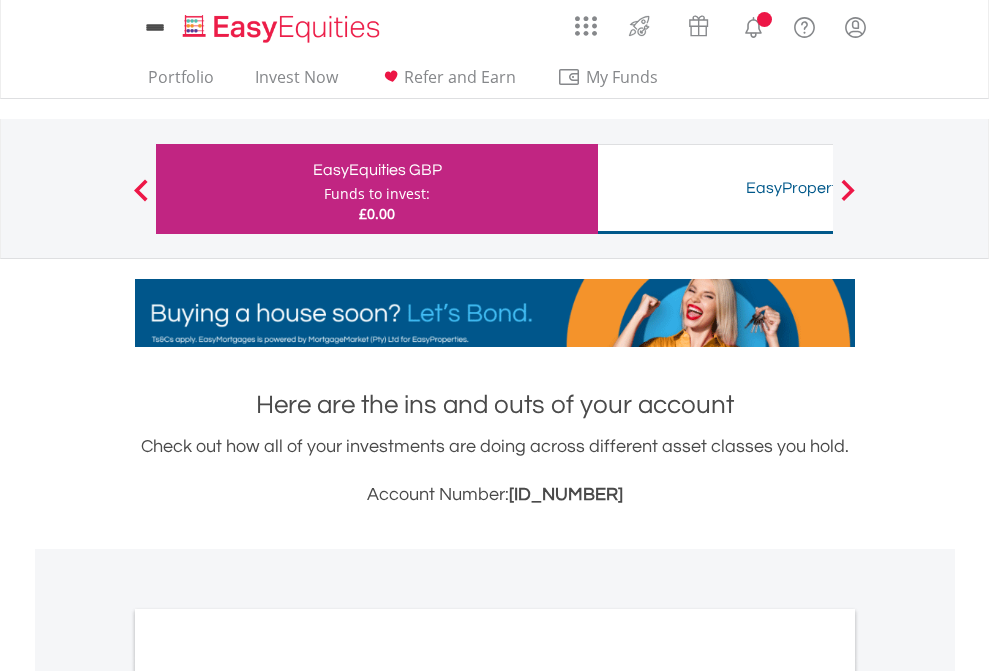 scroll, scrollTop: 1486, scrollLeft: 0, axis: vertical 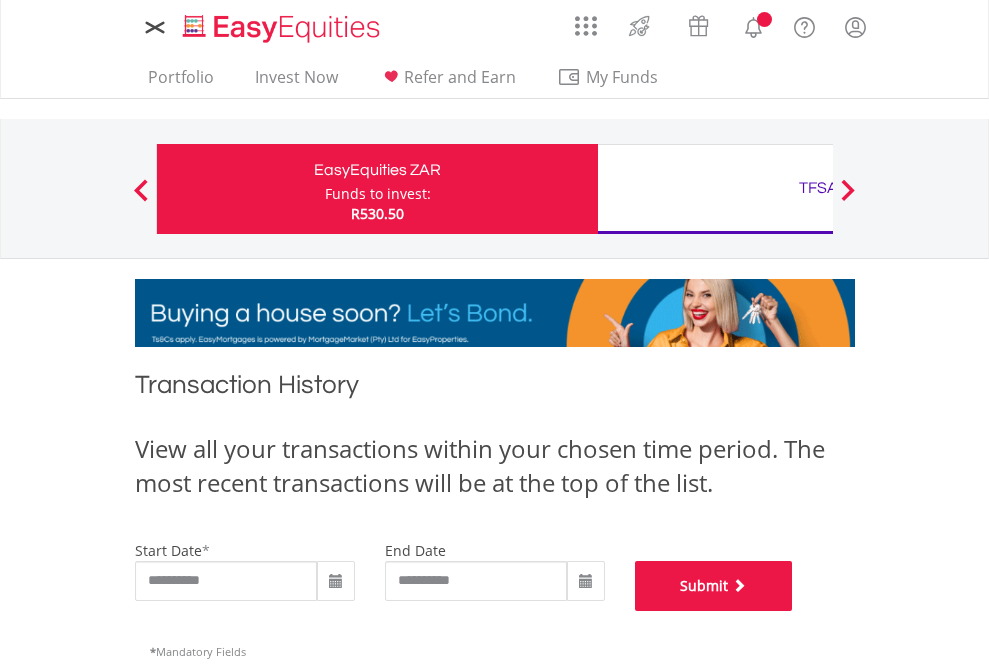 click on "Submit" at bounding box center [714, 586] 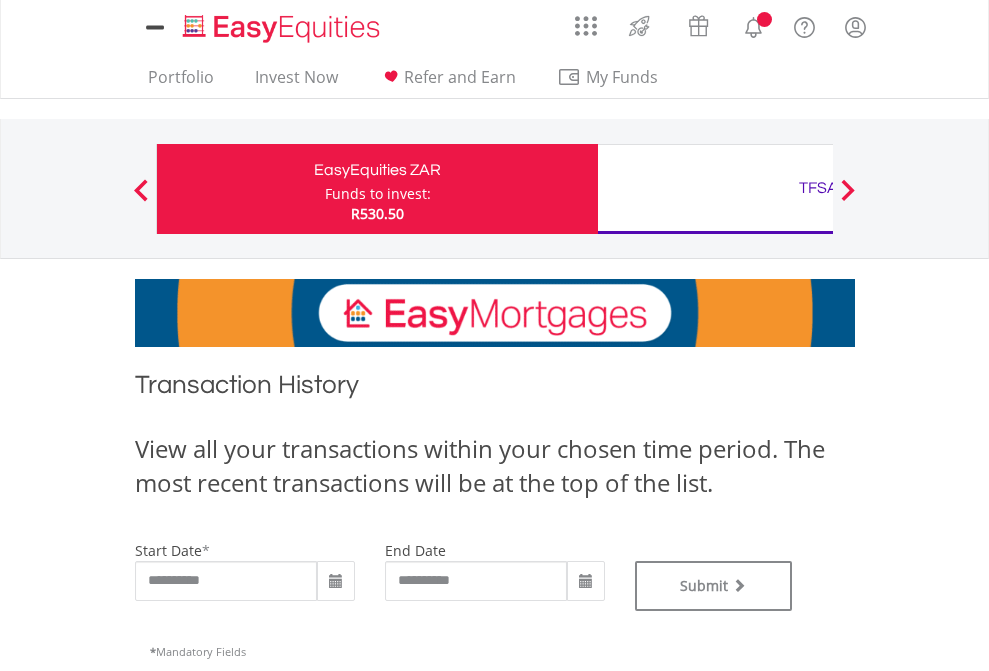 scroll, scrollTop: 0, scrollLeft: 0, axis: both 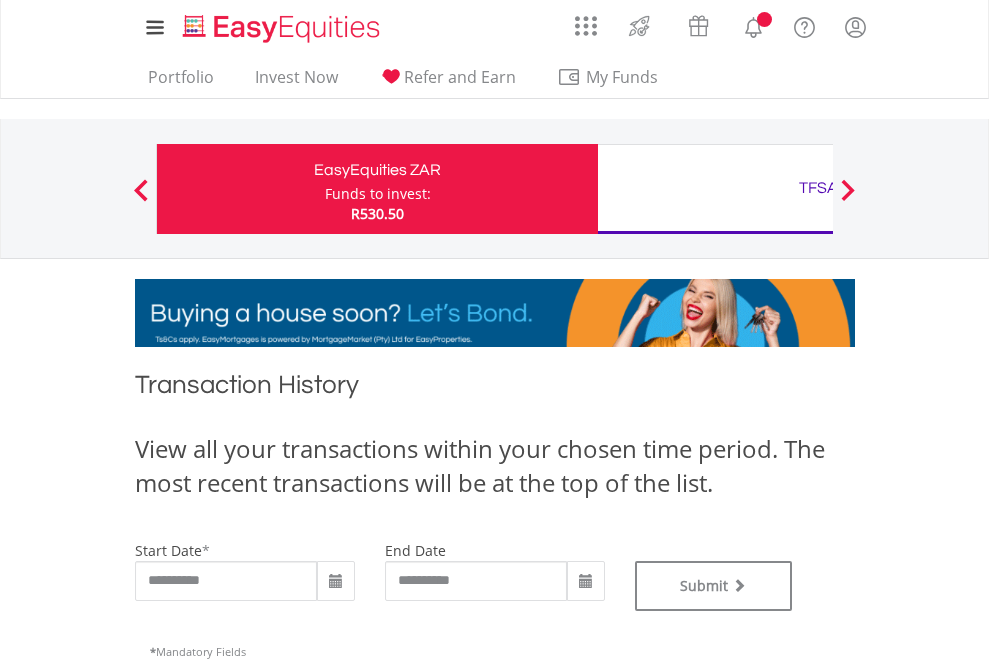 click on "TFSA" at bounding box center (818, 188) 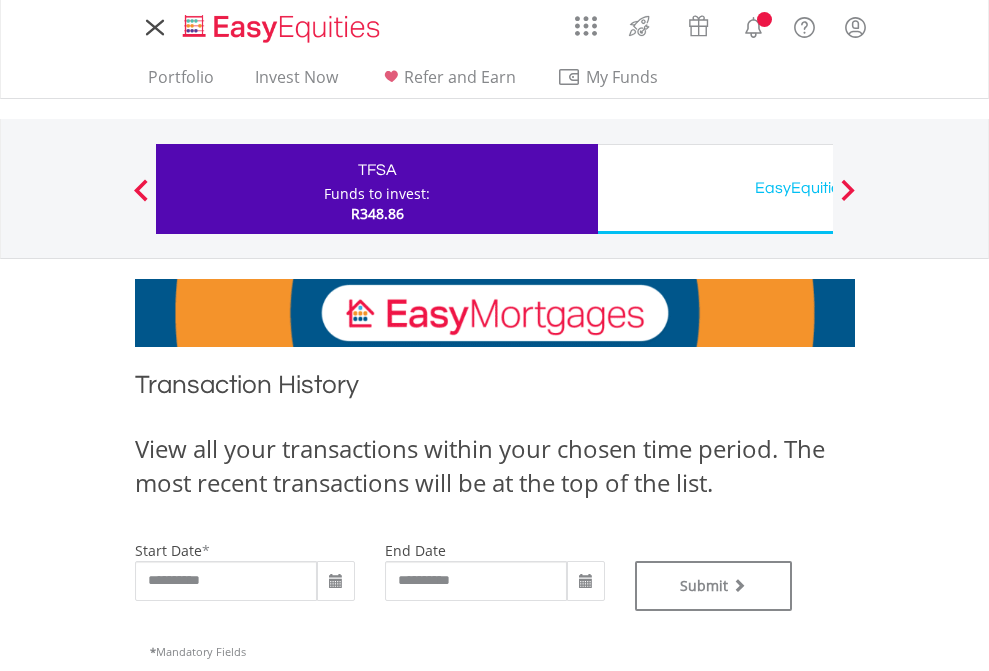 scroll, scrollTop: 0, scrollLeft: 0, axis: both 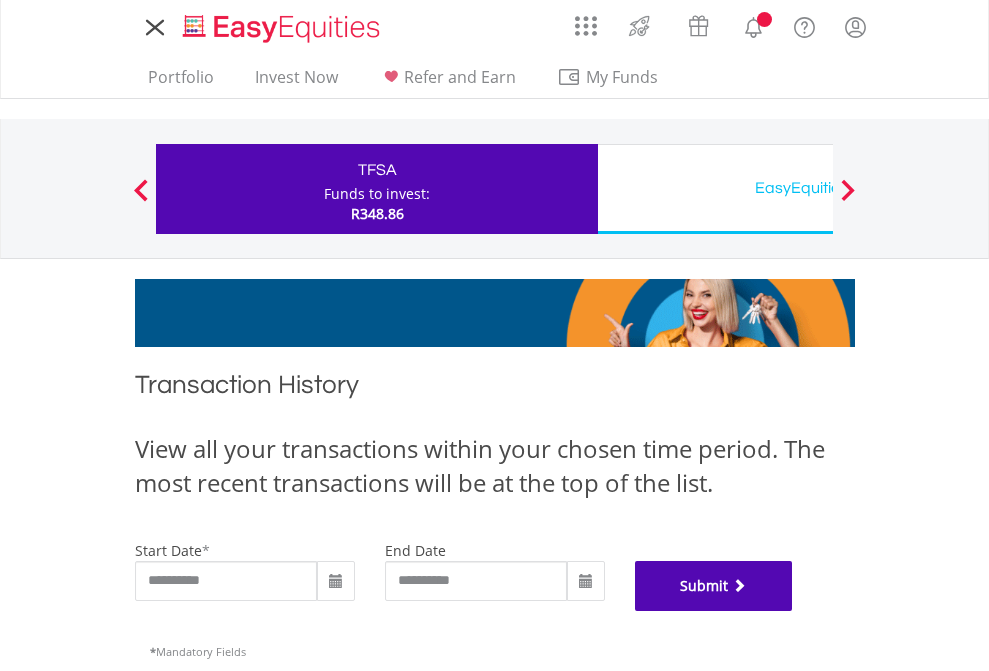 click on "Submit" at bounding box center [714, 586] 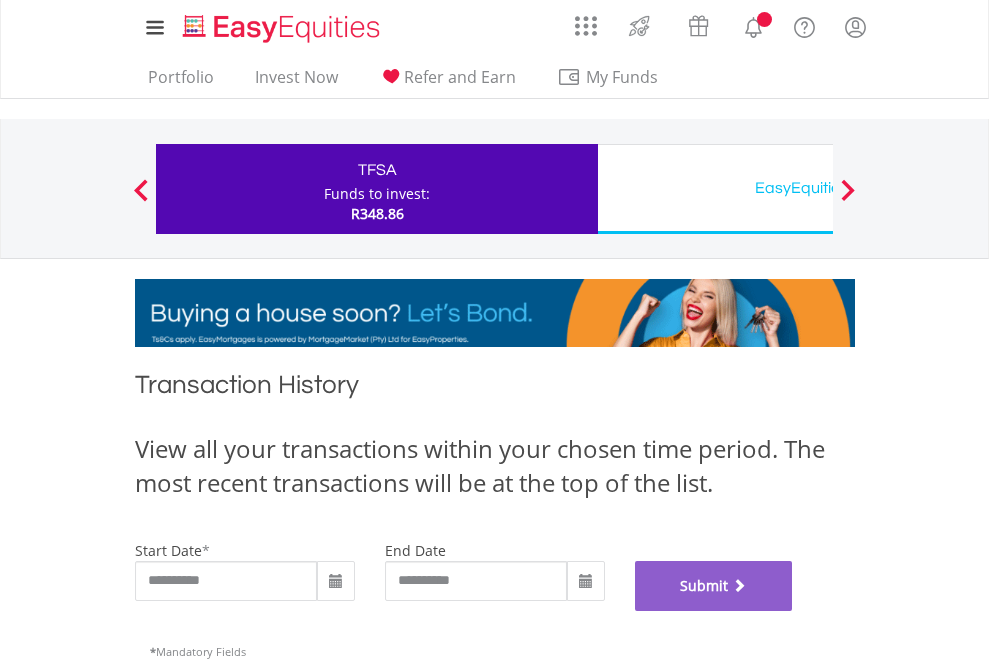 scroll, scrollTop: 811, scrollLeft: 0, axis: vertical 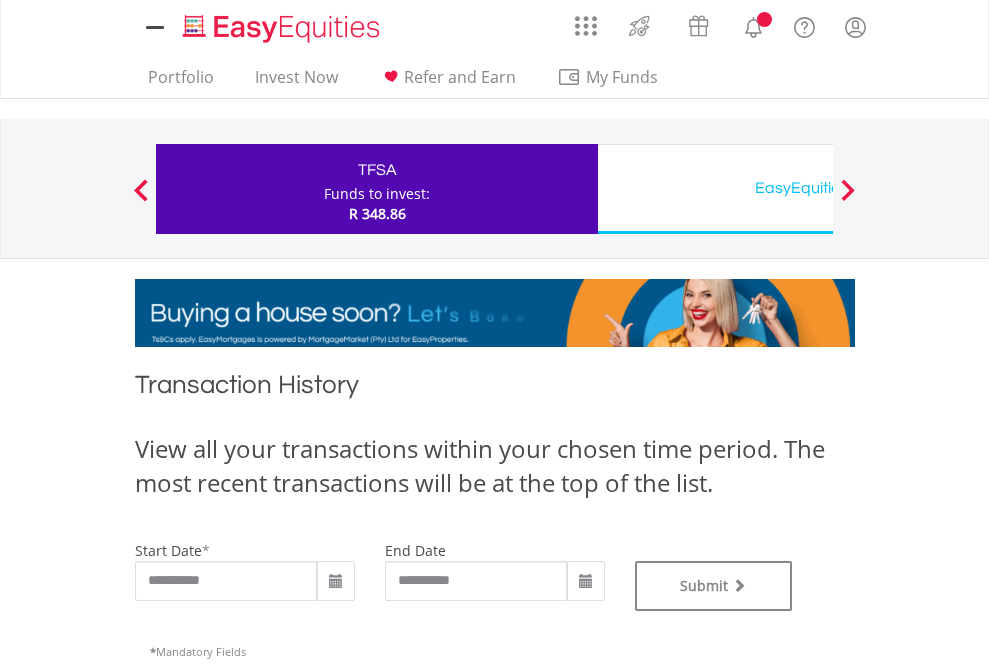 click on "EasyEquities USD" at bounding box center (818, 188) 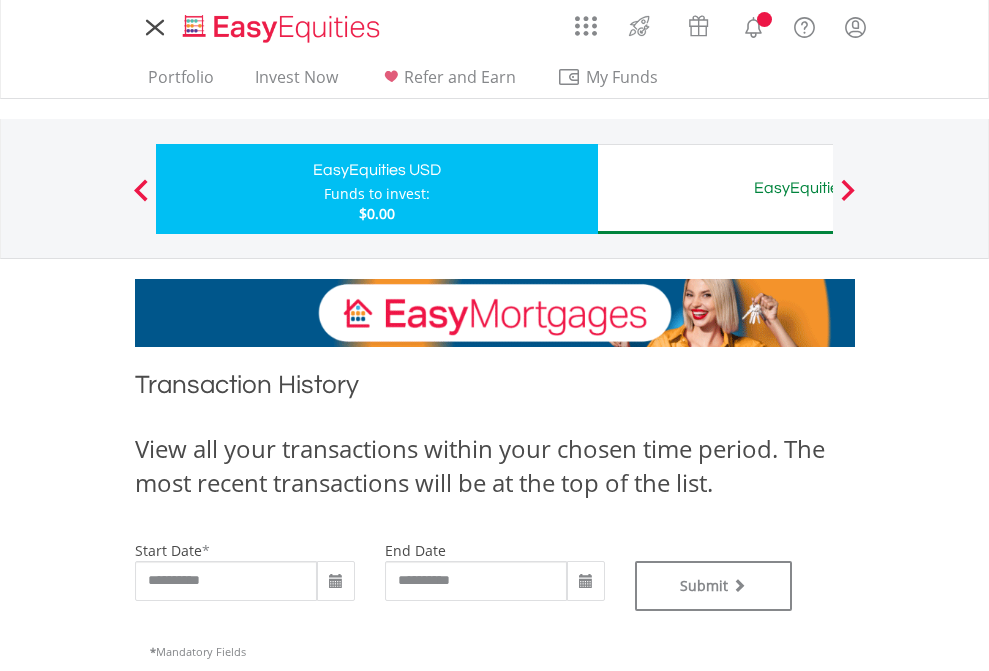scroll, scrollTop: 0, scrollLeft: 0, axis: both 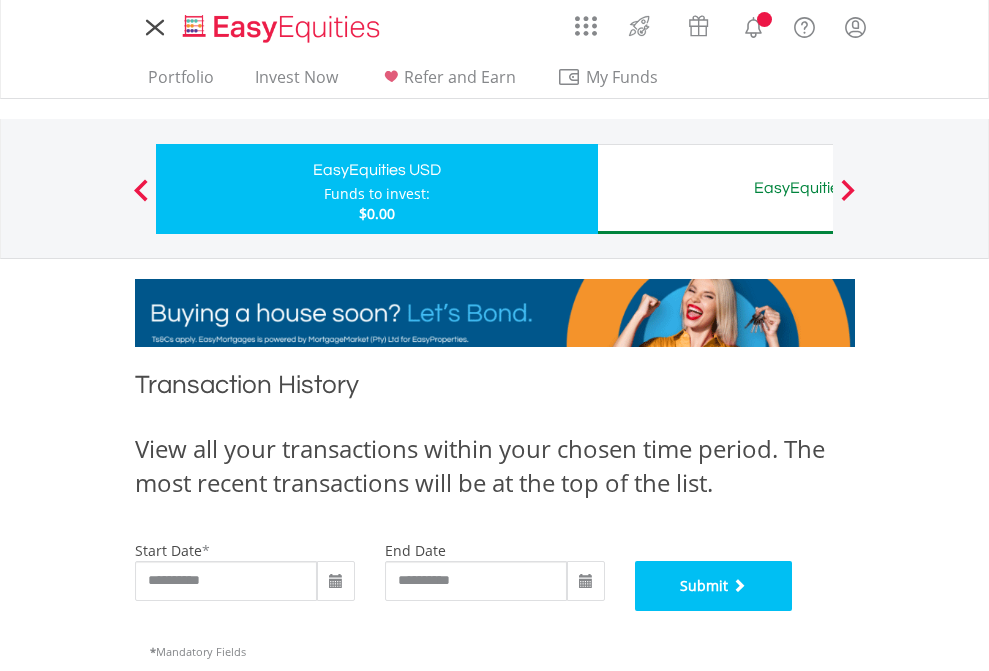 click on "Submit" at bounding box center [714, 586] 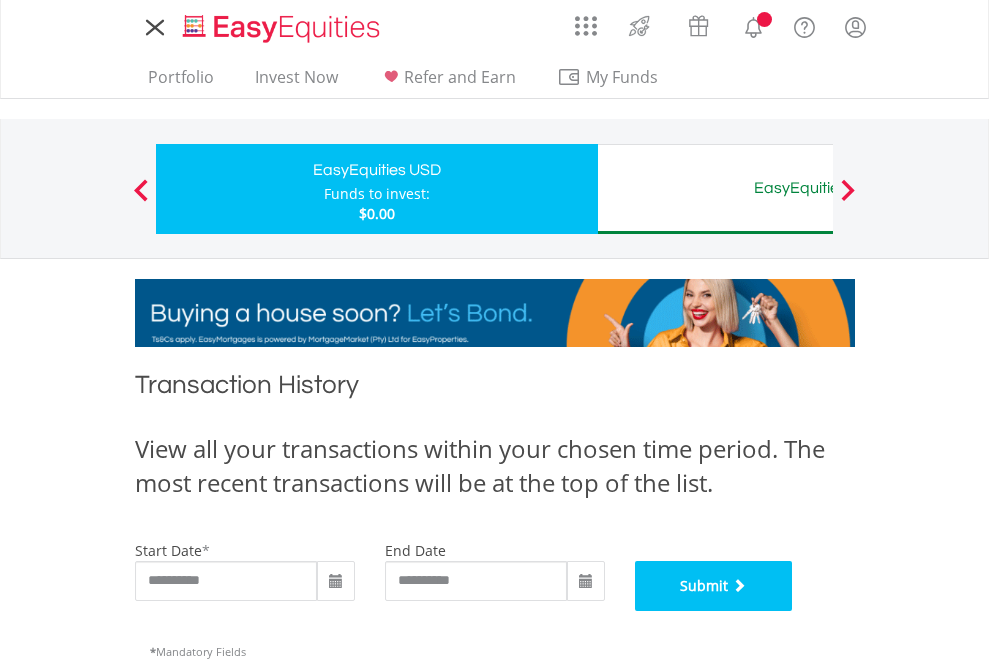 scroll, scrollTop: 811, scrollLeft: 0, axis: vertical 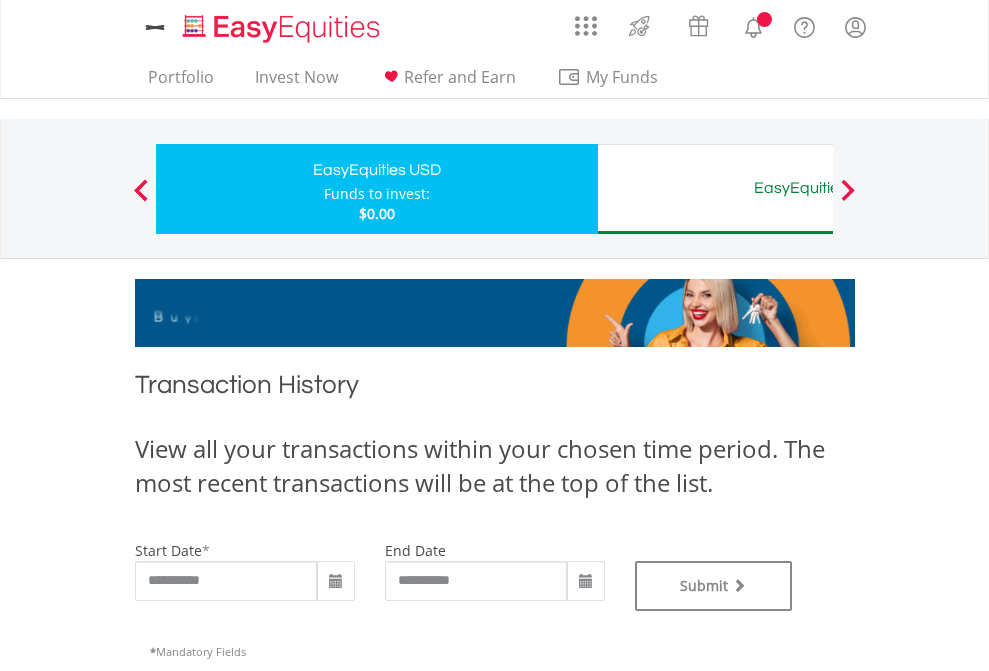 click on "EasyEquities AUD" at bounding box center [818, 188] 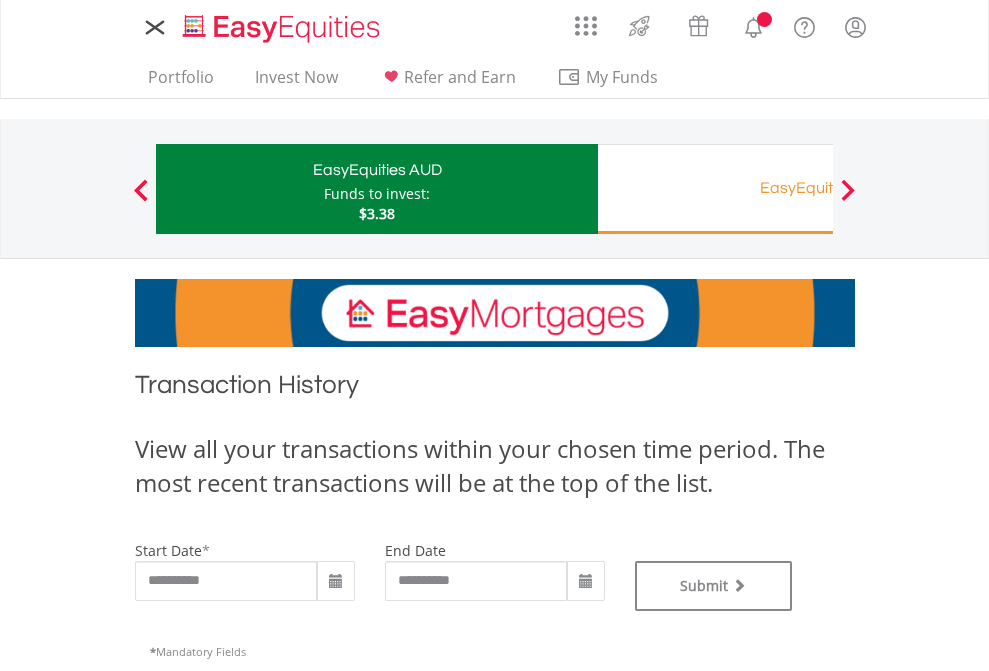 scroll, scrollTop: 0, scrollLeft: 0, axis: both 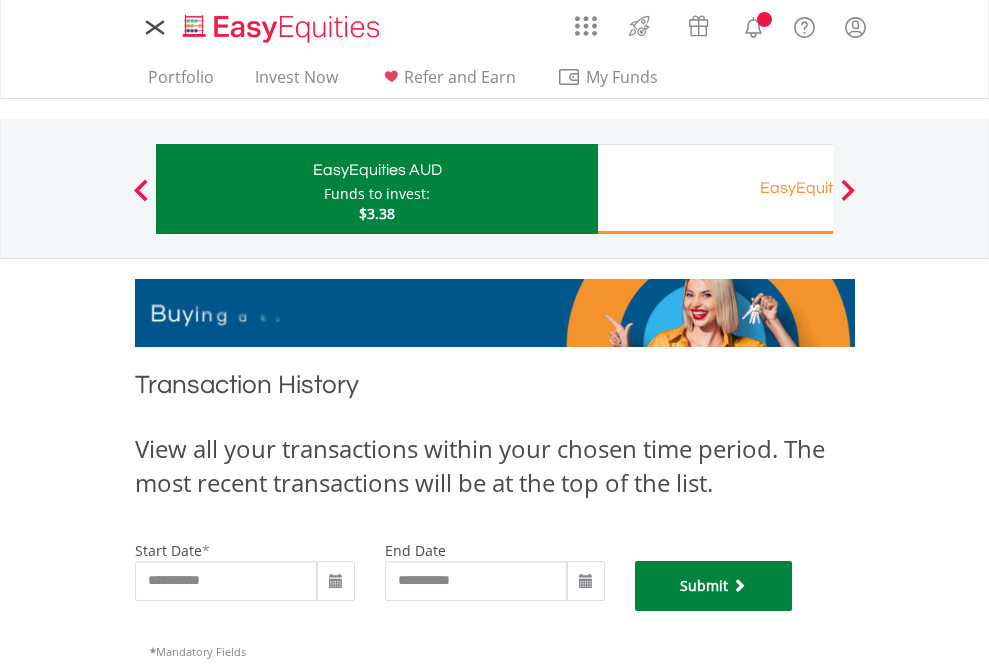 click on "Submit" at bounding box center [714, 586] 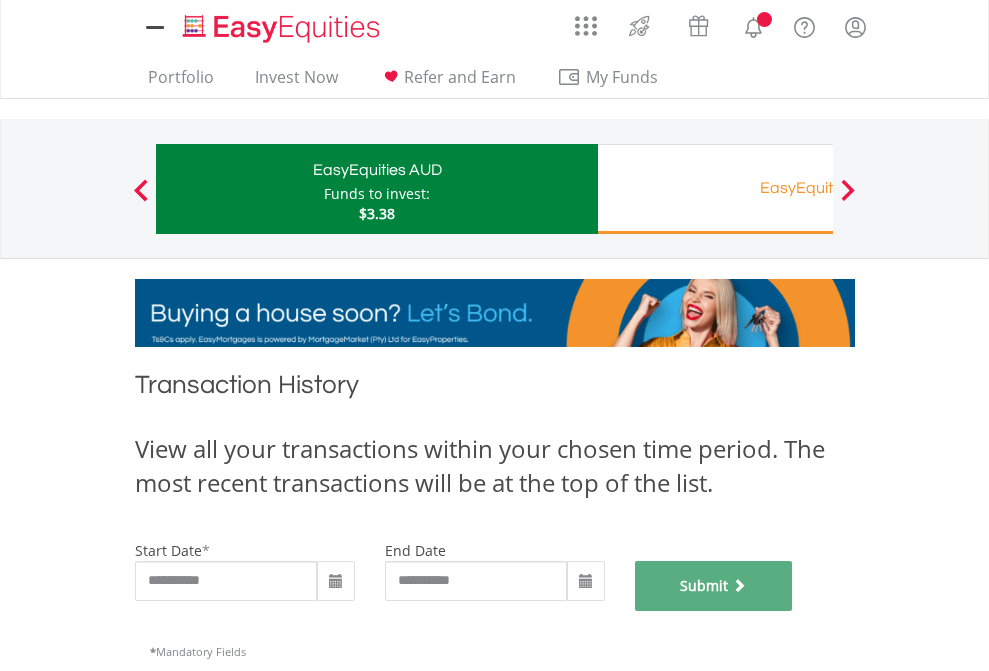 scroll, scrollTop: 811, scrollLeft: 0, axis: vertical 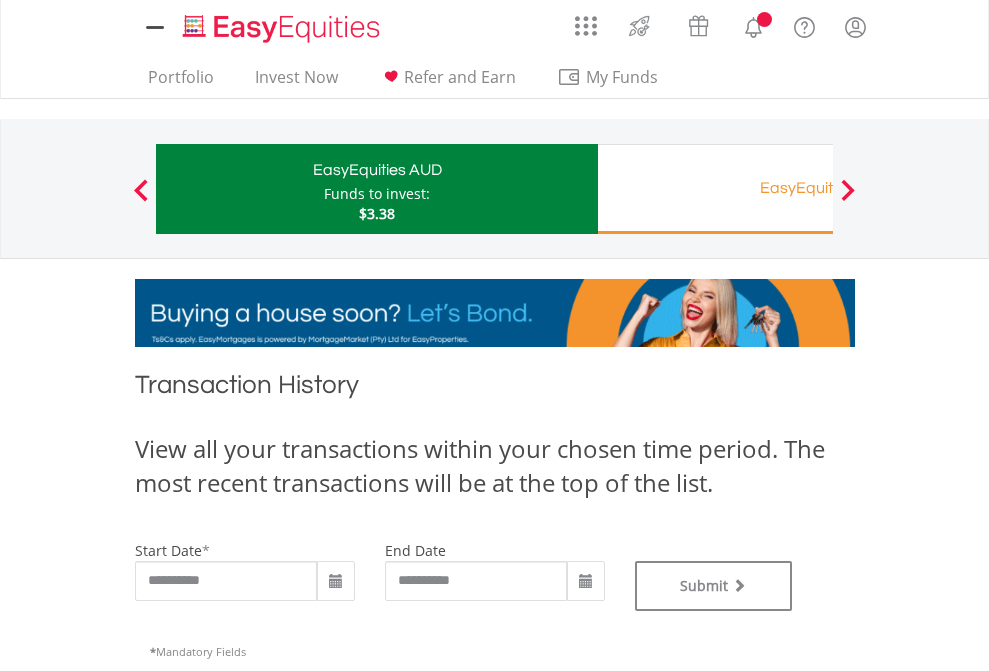 click on "EasyEquities RA" at bounding box center (818, 188) 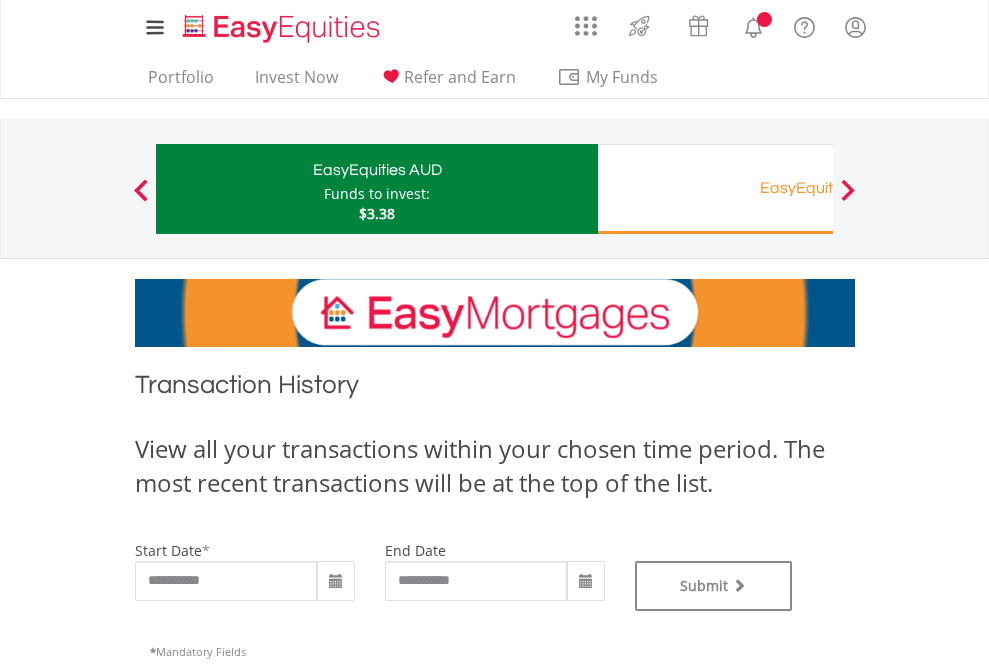 type on "**********" 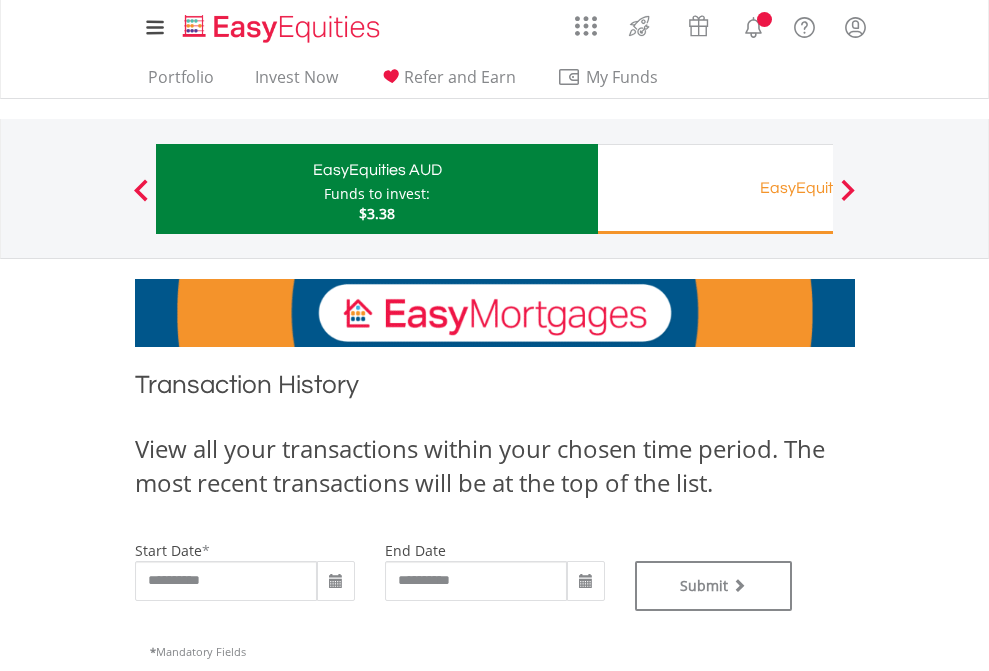 type on "**********" 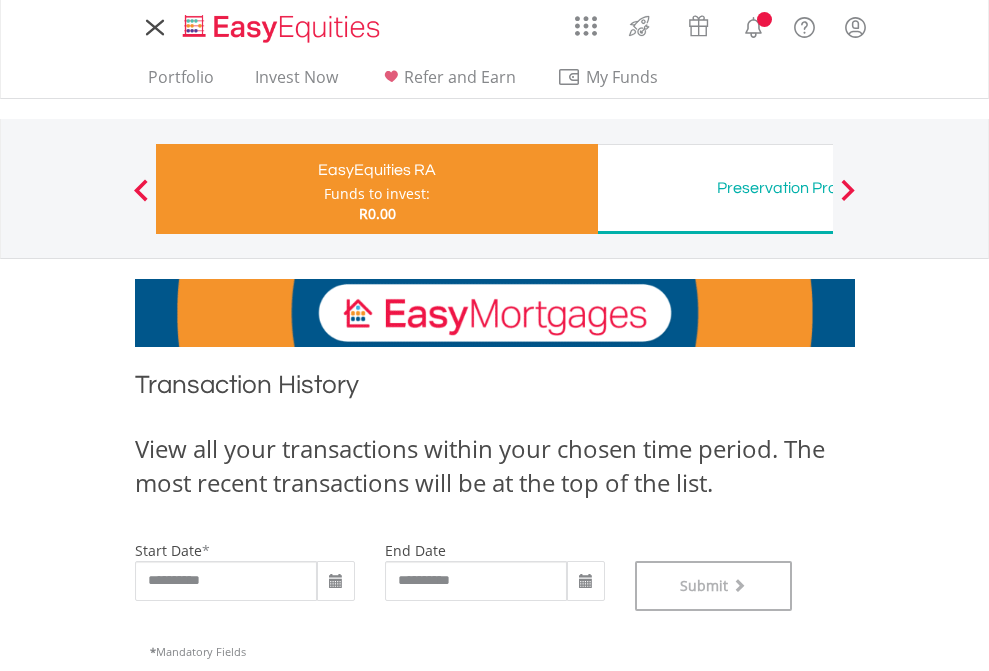 scroll, scrollTop: 811, scrollLeft: 0, axis: vertical 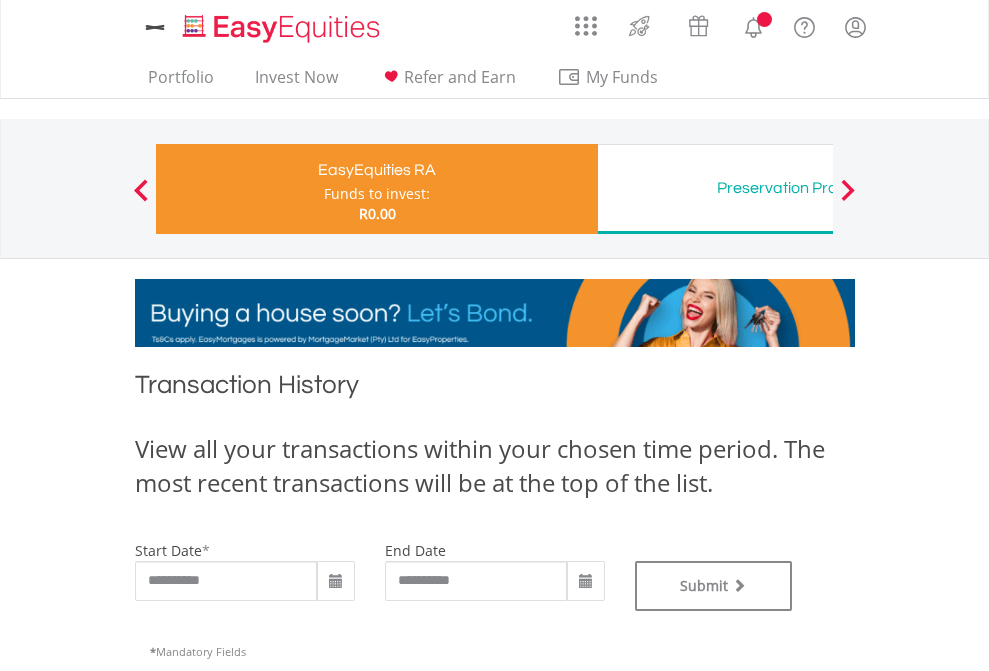 click on "Preservation Provident Fund" at bounding box center [818, 188] 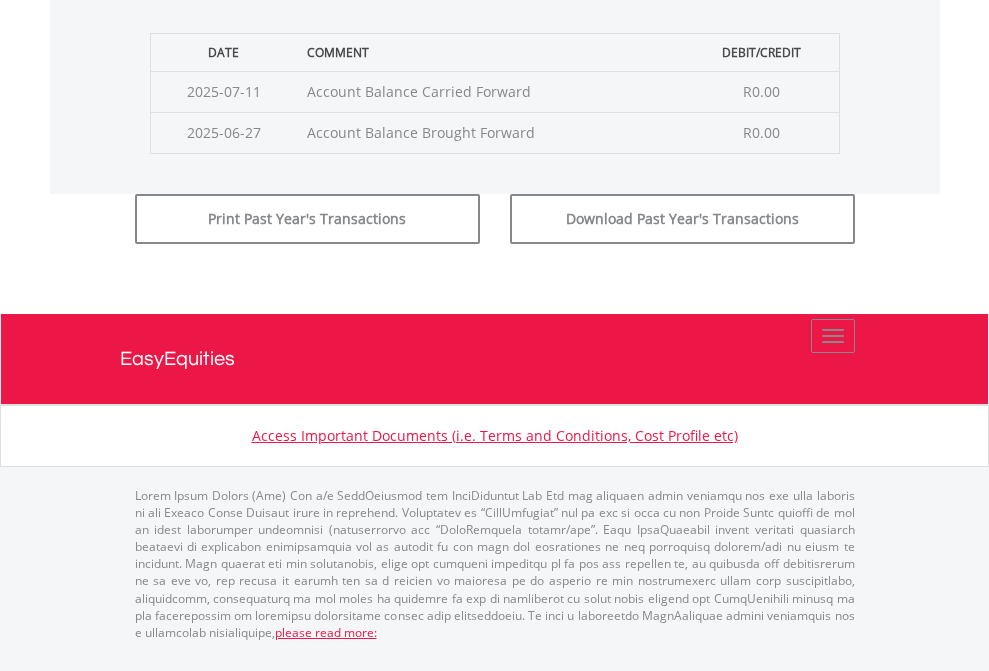 click on "Submit" at bounding box center [714, -183] 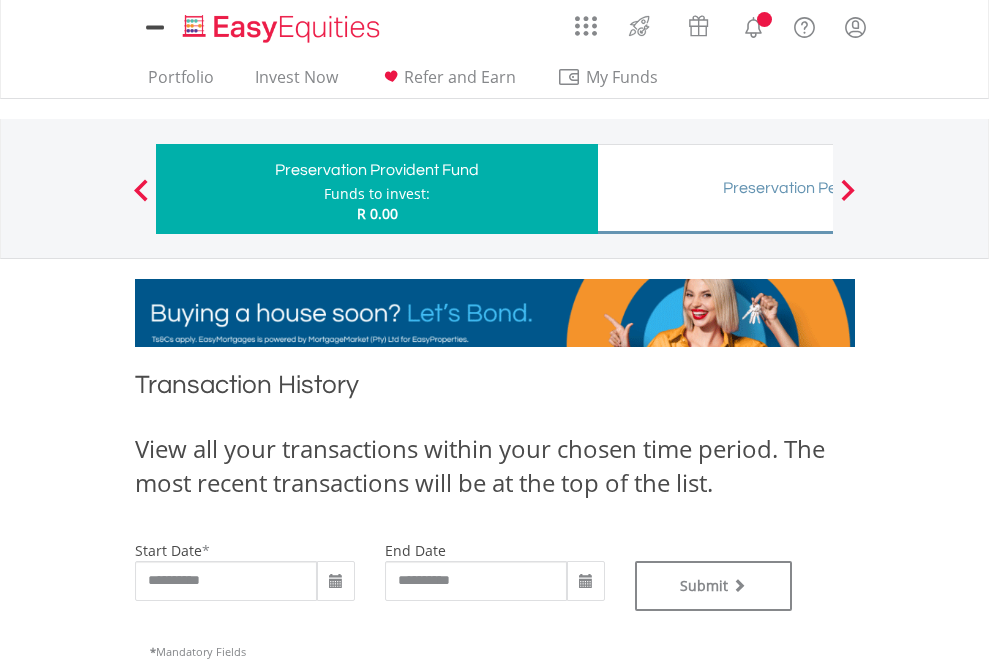 scroll, scrollTop: 0, scrollLeft: 0, axis: both 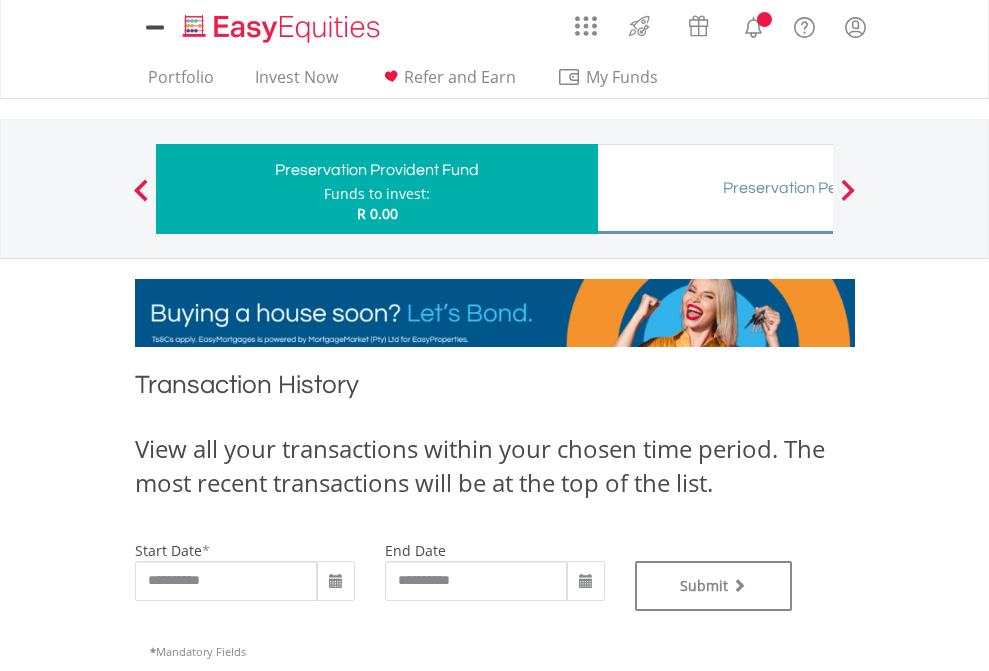 click on "Preservation Pension Fund" at bounding box center (818, 188) 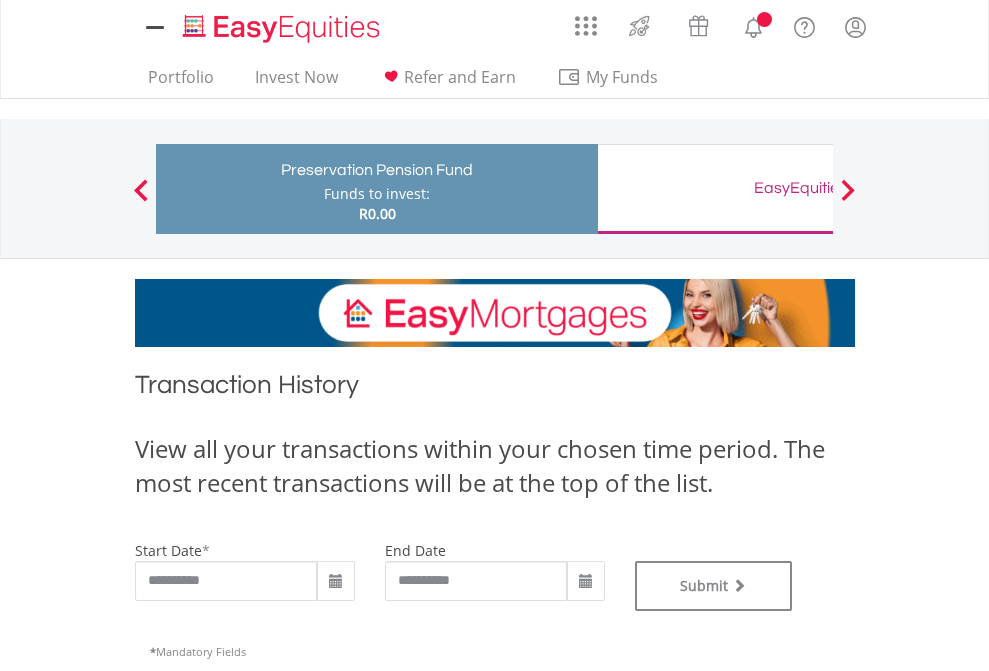 scroll, scrollTop: 0, scrollLeft: 0, axis: both 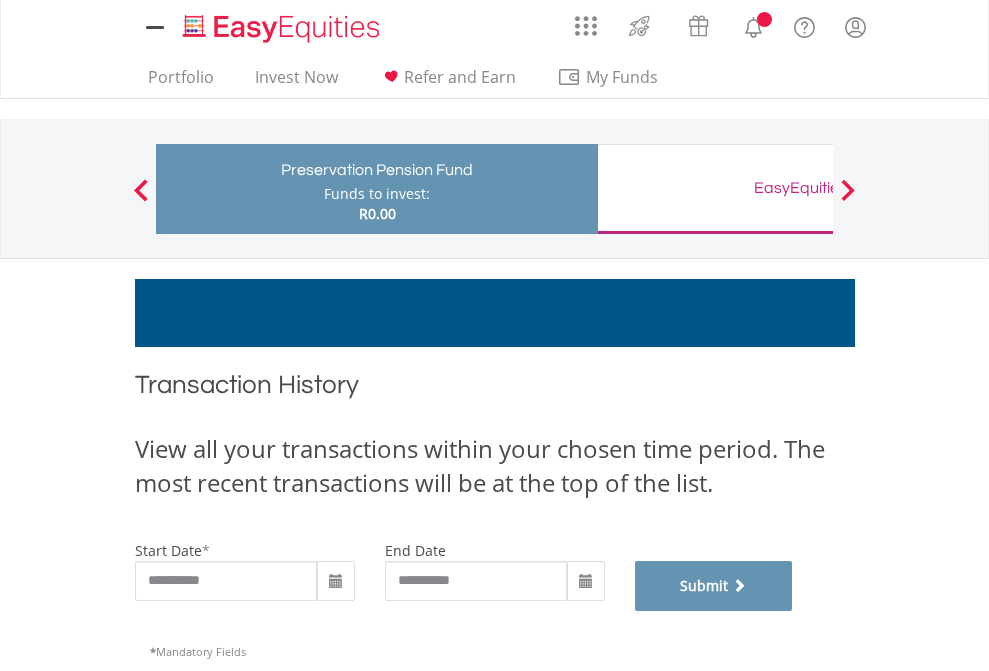 click on "Submit" at bounding box center [714, 586] 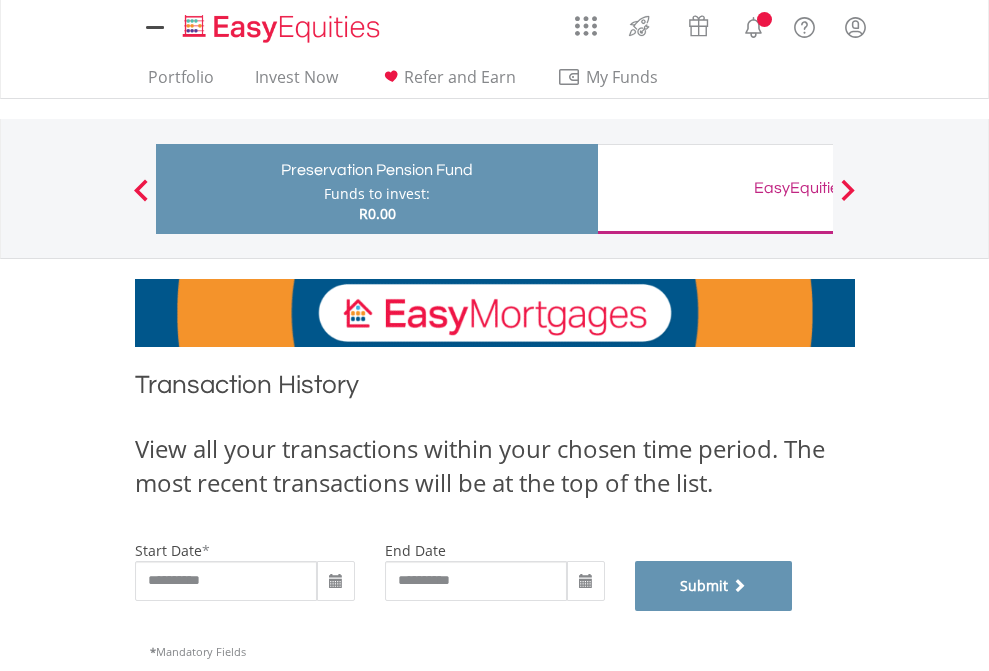 scroll, scrollTop: 811, scrollLeft: 0, axis: vertical 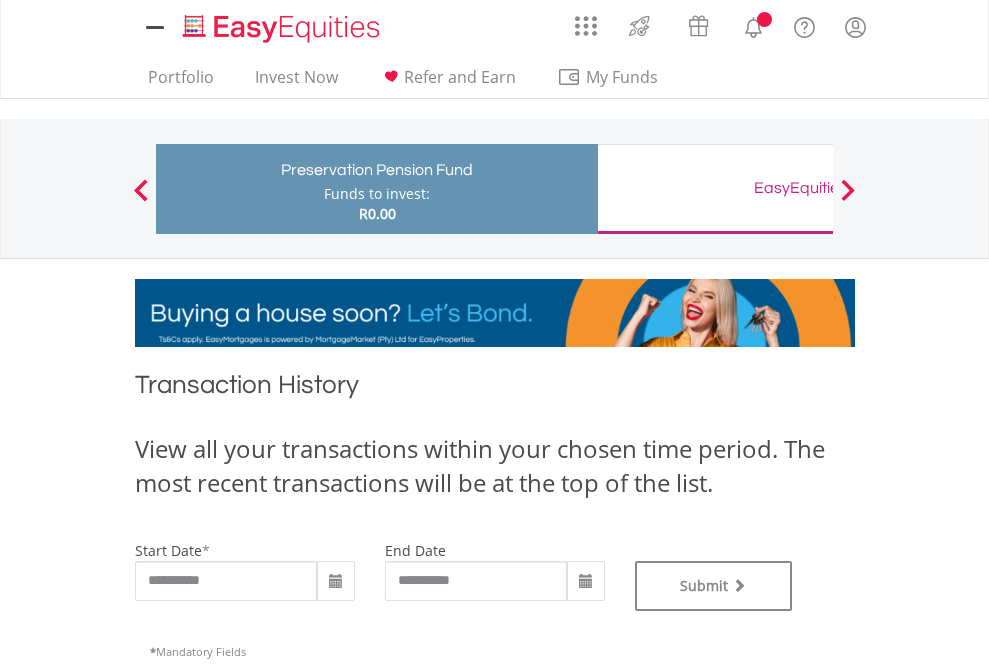 click on "EasyEquities GBP" at bounding box center [818, 188] 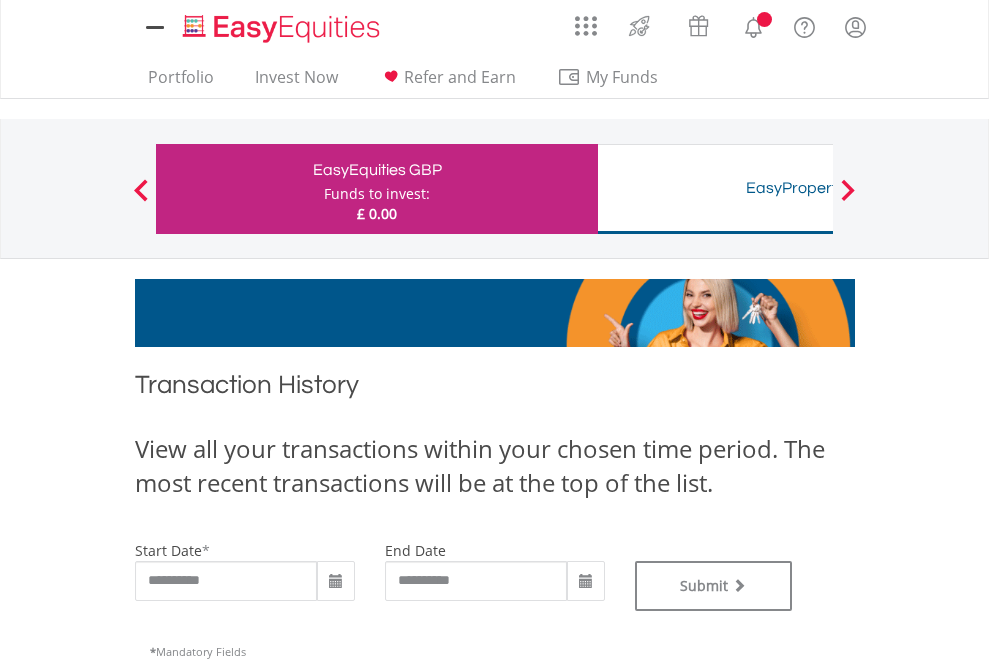 scroll, scrollTop: 0, scrollLeft: 0, axis: both 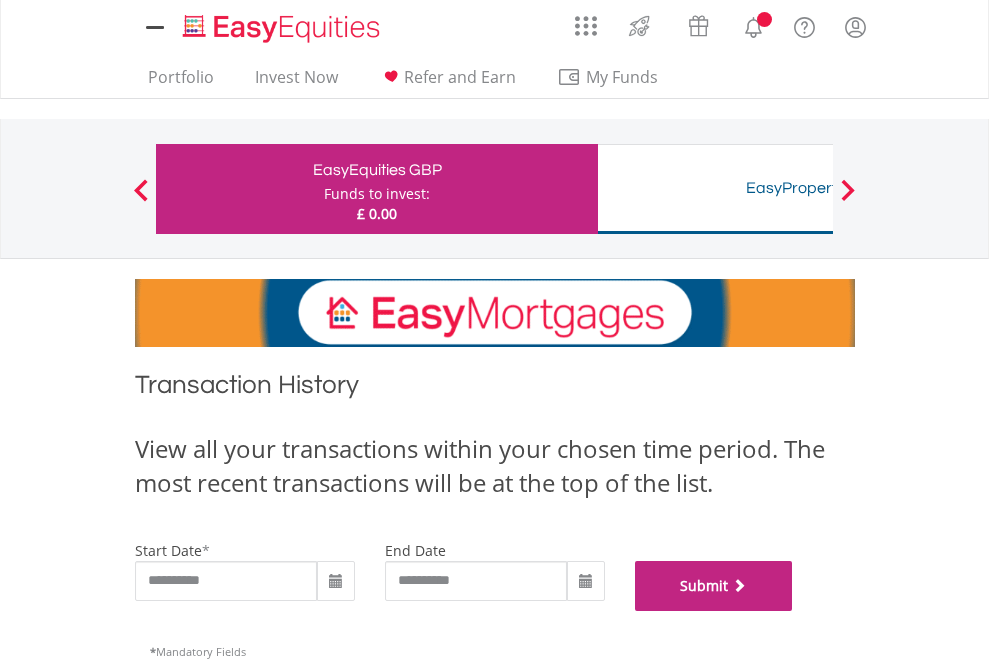 click on "Submit" at bounding box center [714, 586] 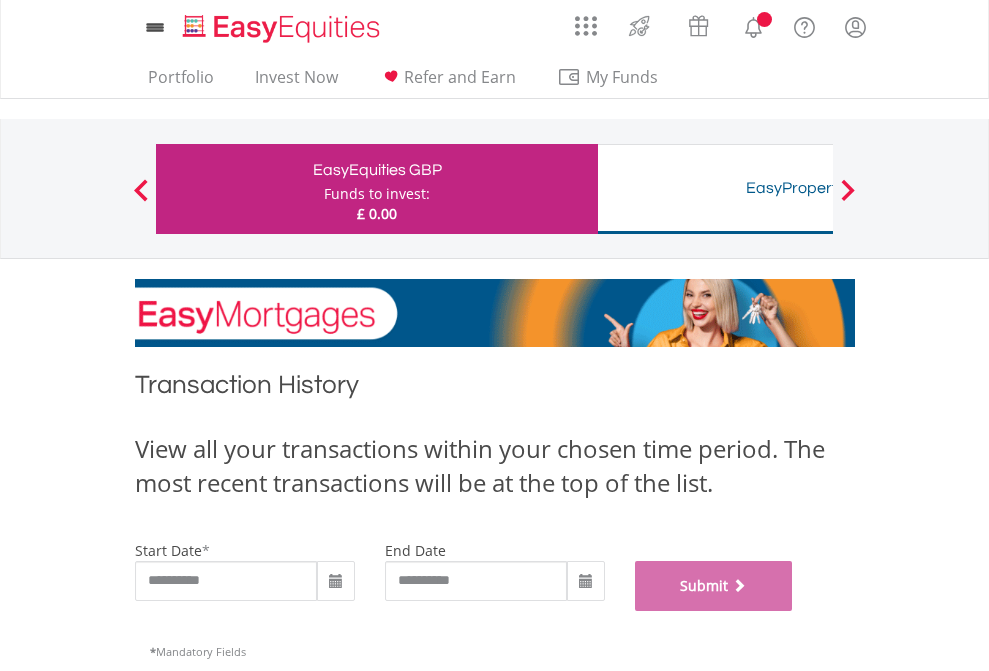 scroll, scrollTop: 811, scrollLeft: 0, axis: vertical 